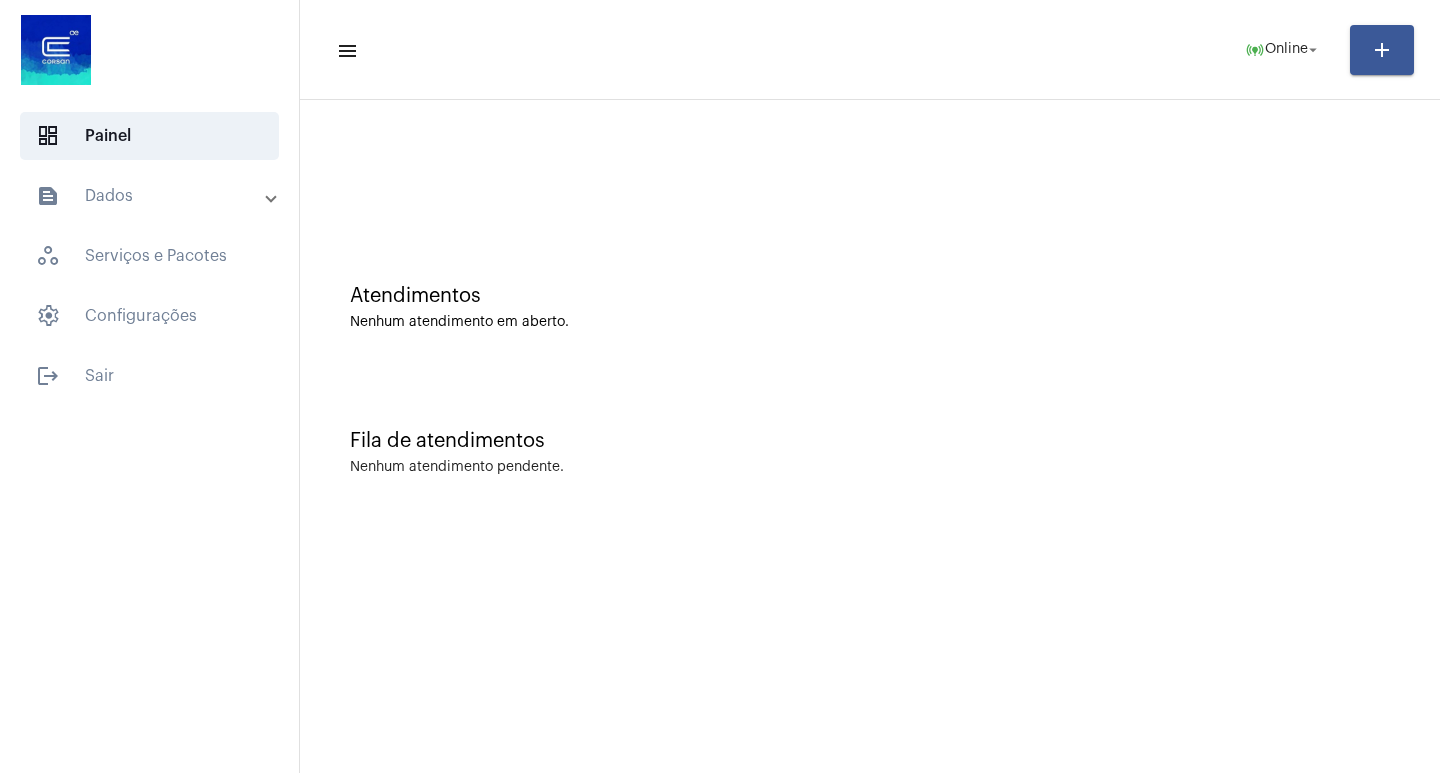 scroll, scrollTop: 0, scrollLeft: 0, axis: both 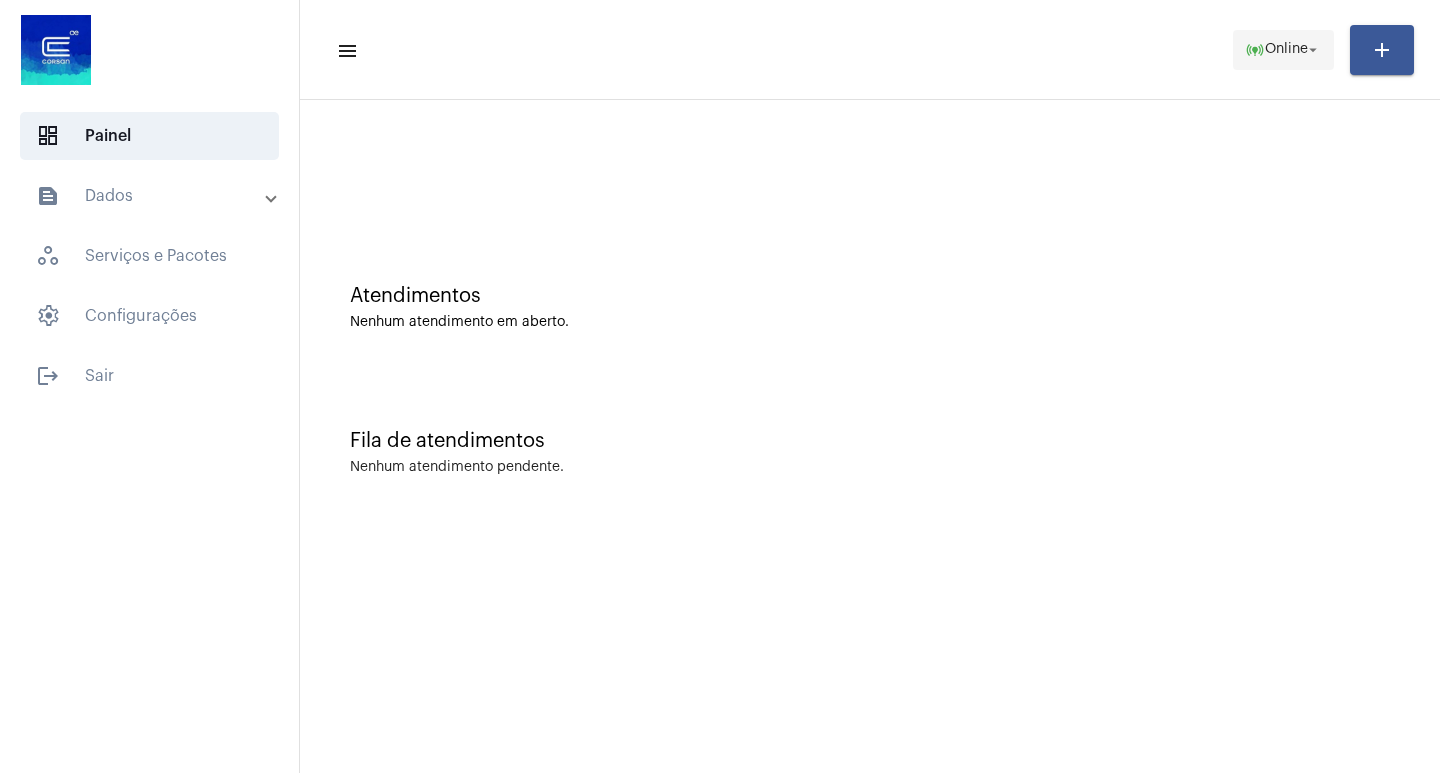 click on "online_prediction  Online arrow_drop_down" 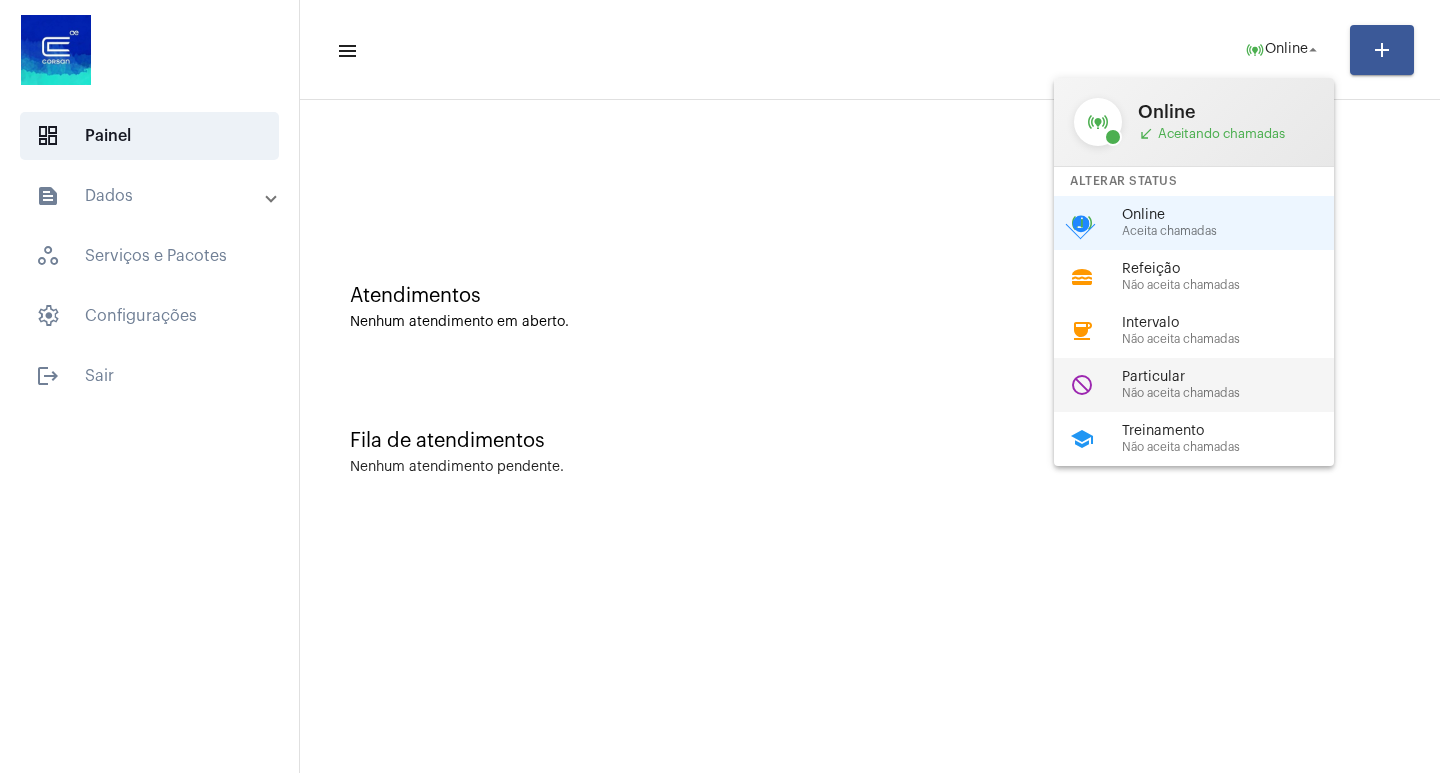 click on "Particular" at bounding box center (1236, 377) 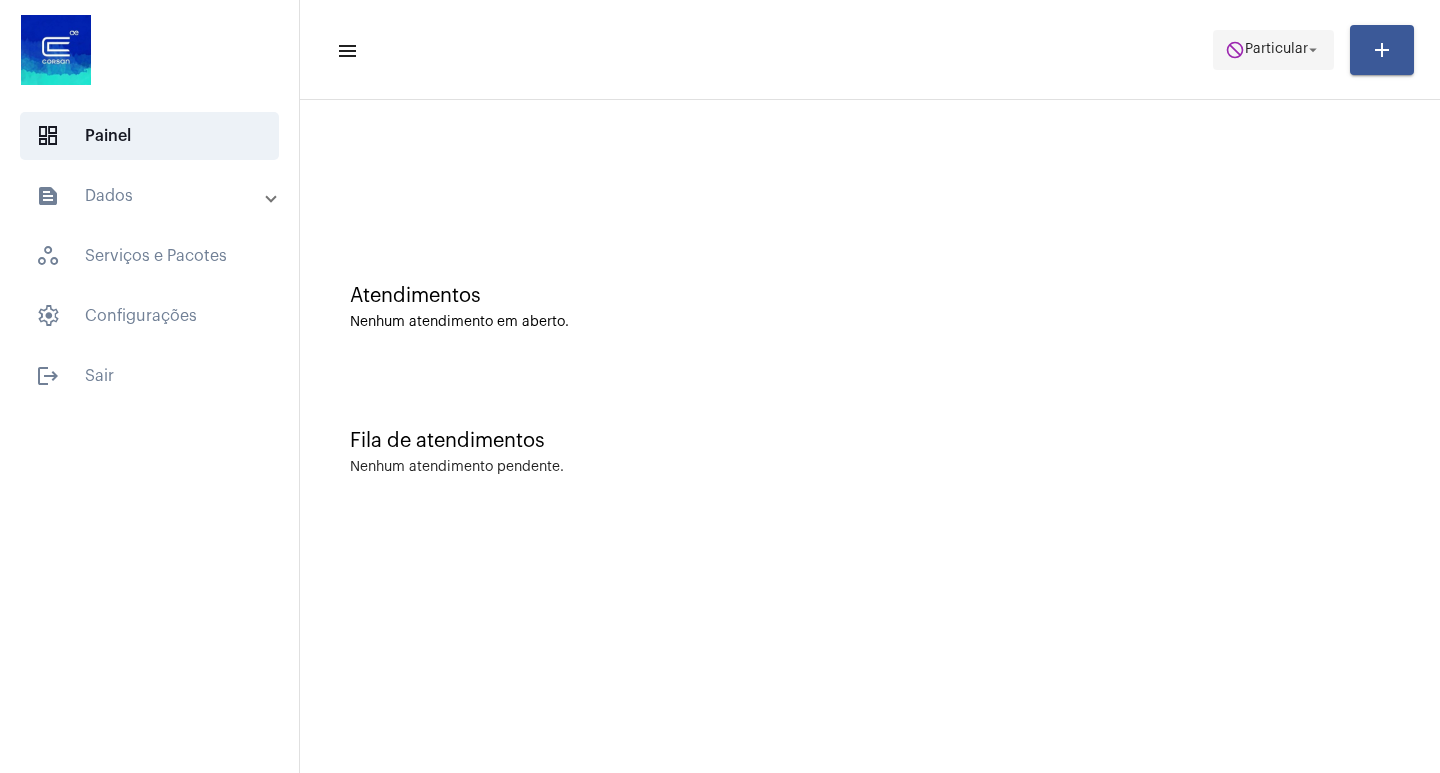 click on "Particular" 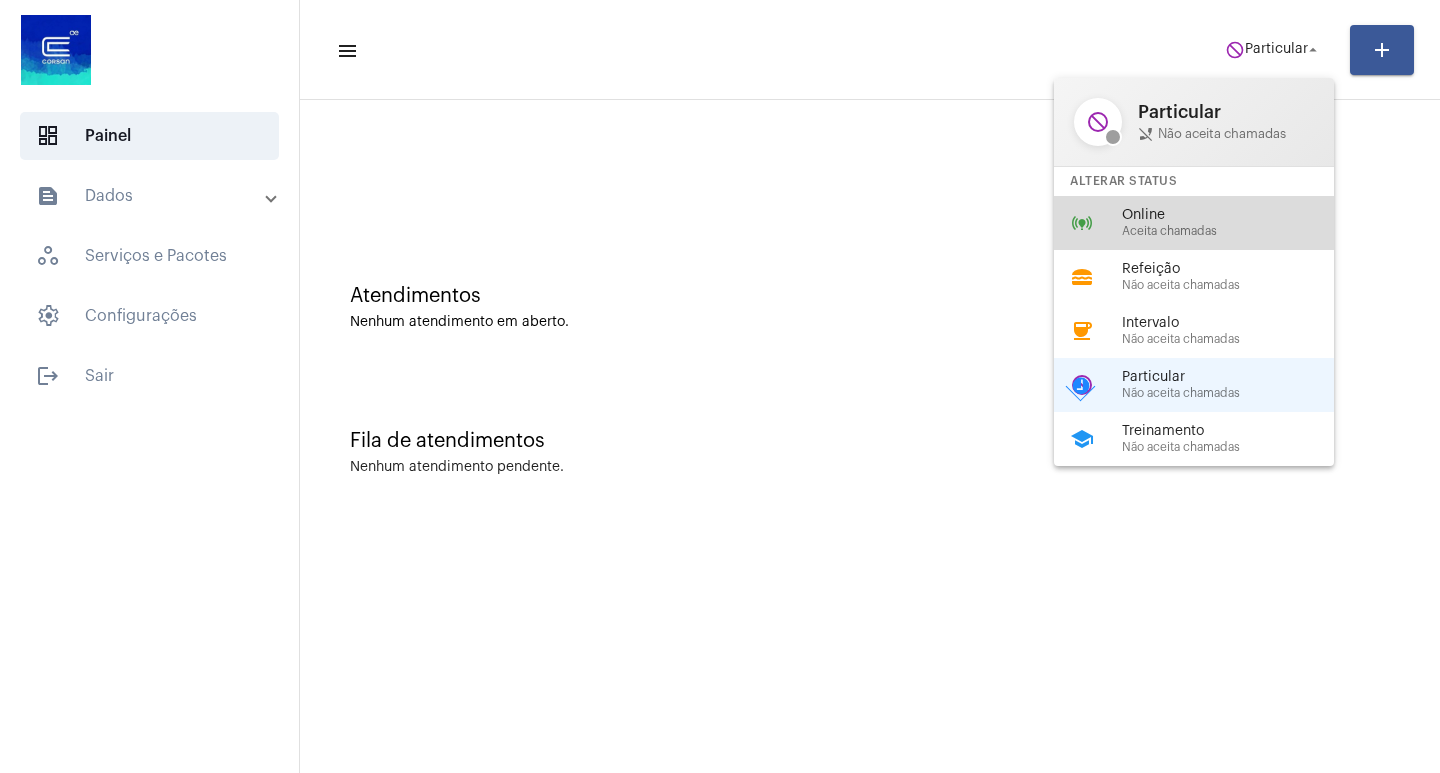 click on "online_prediction  Online Aceita chamadas" at bounding box center (1210, 223) 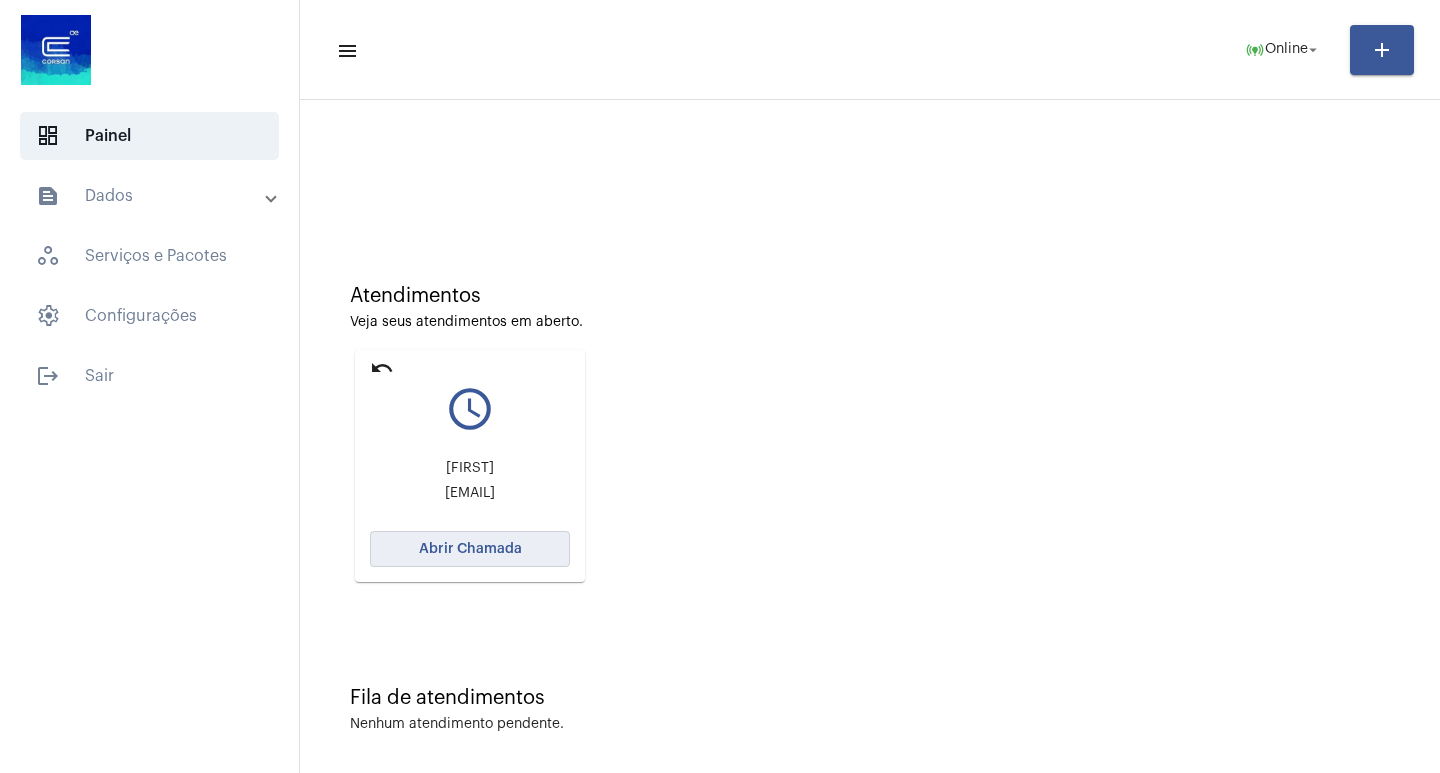 click on "Abrir Chamada" 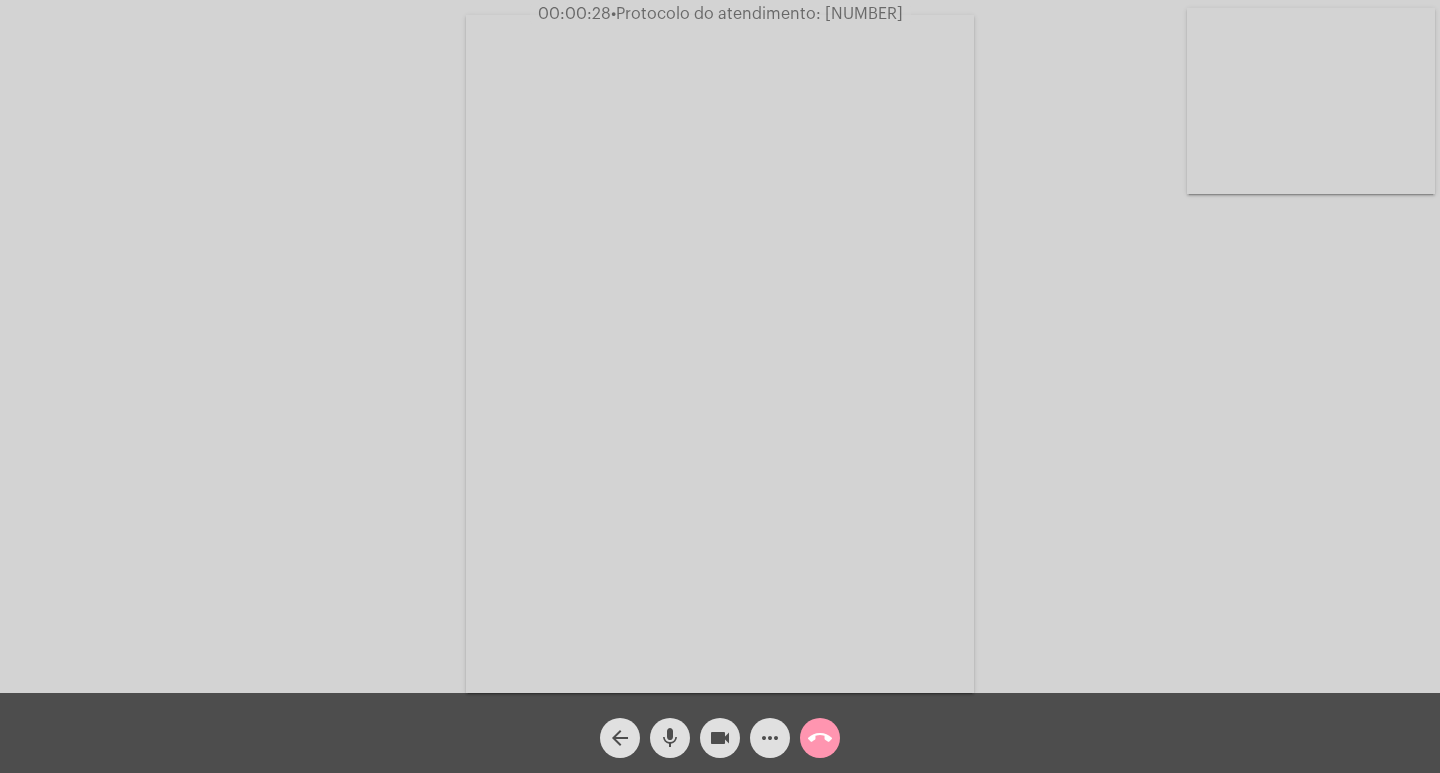 click on "mic" 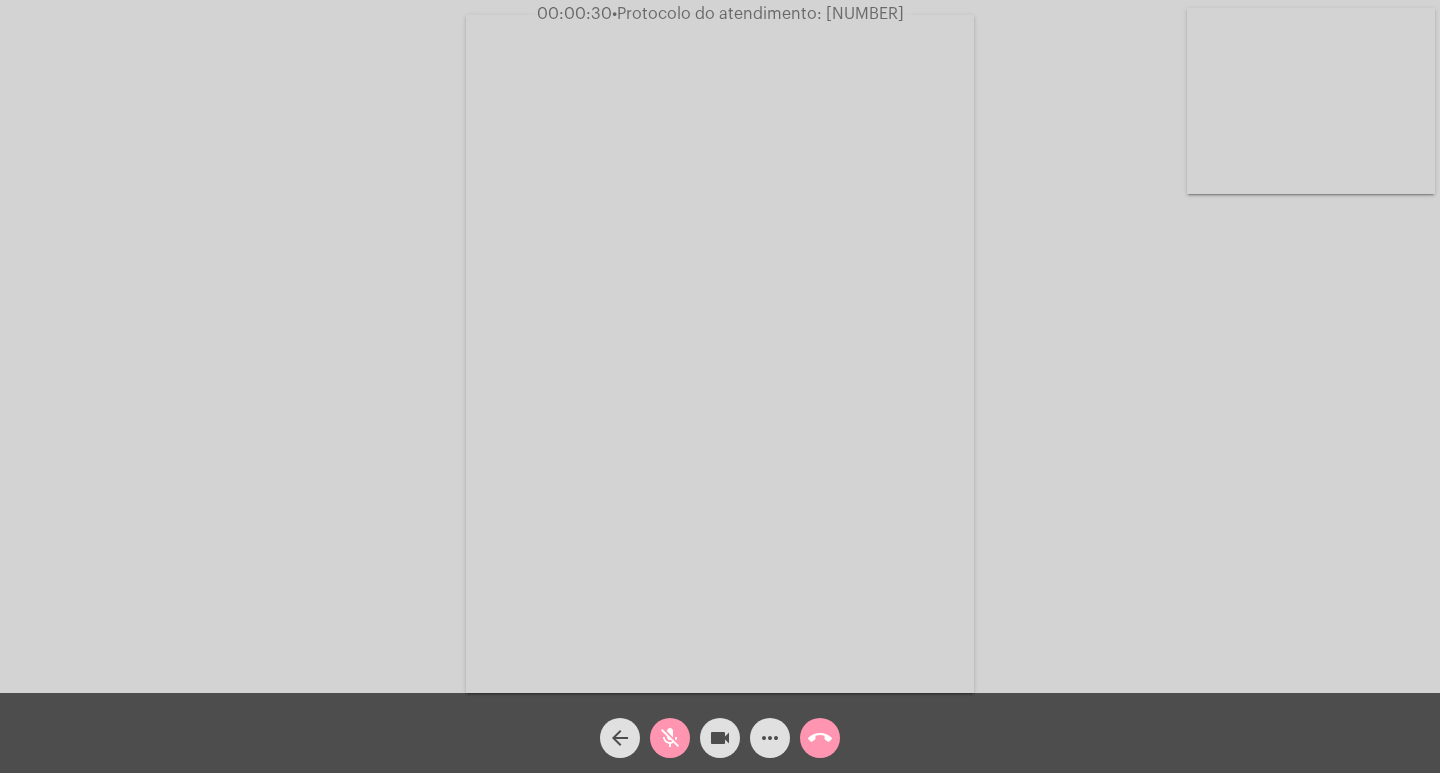 click on "mic_off" 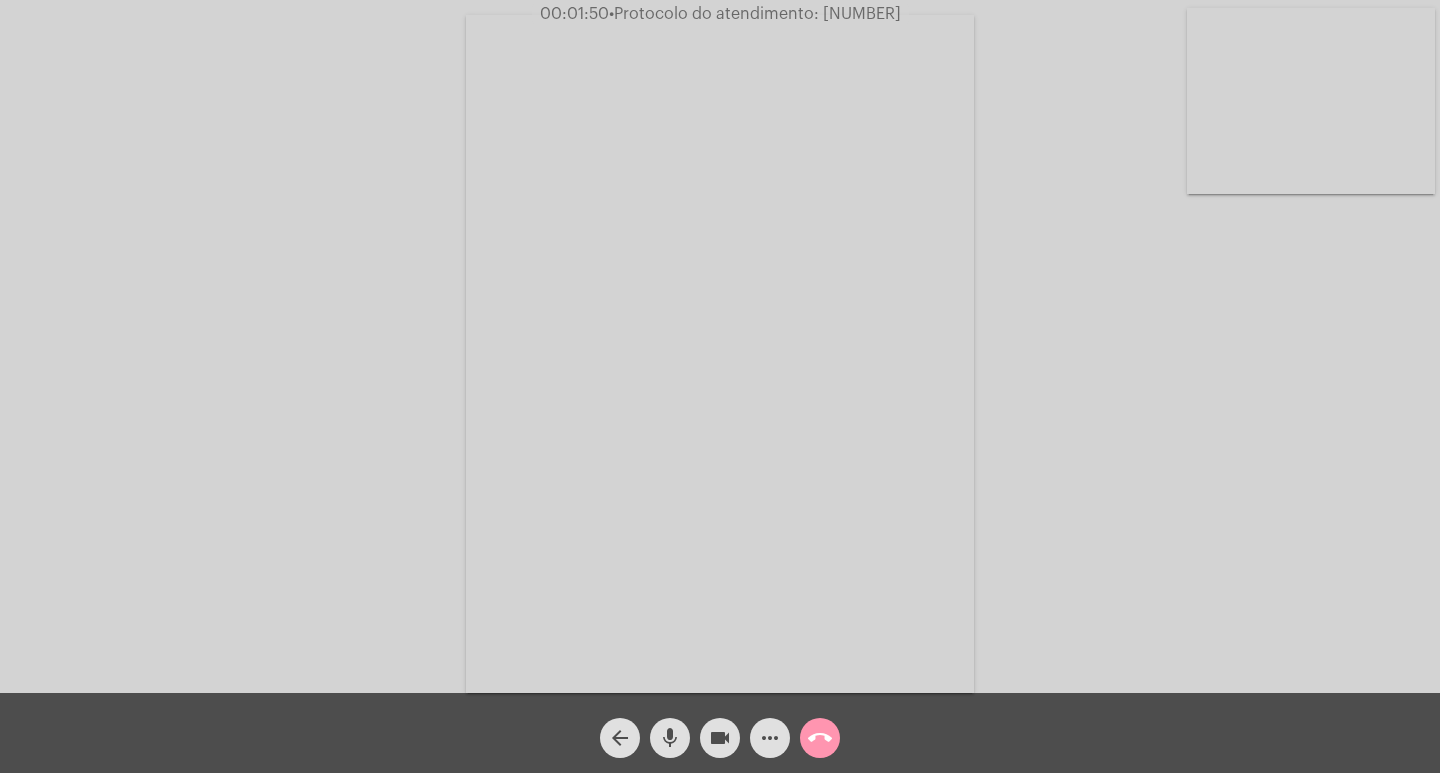 click on "Acessando Câmera e Microfone..." 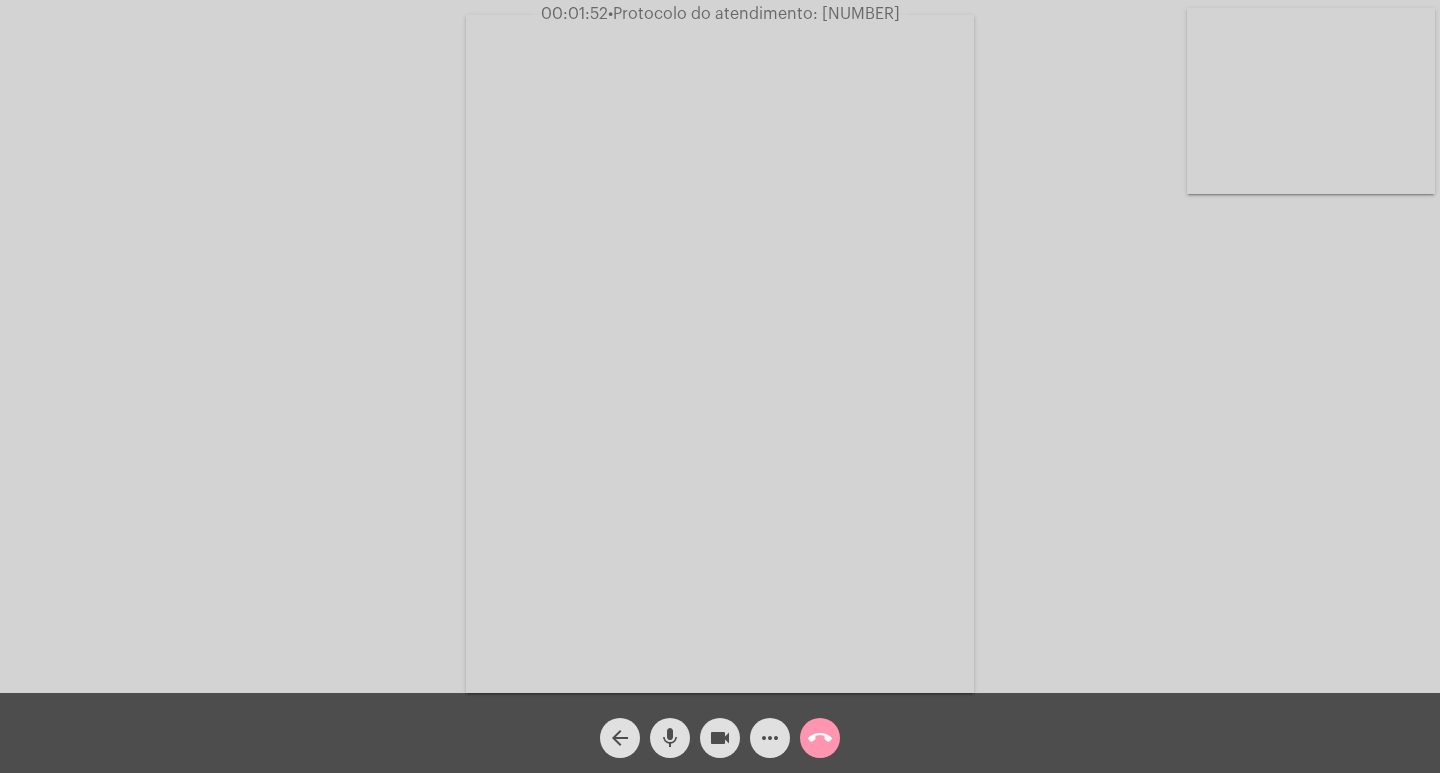 click on "mic" 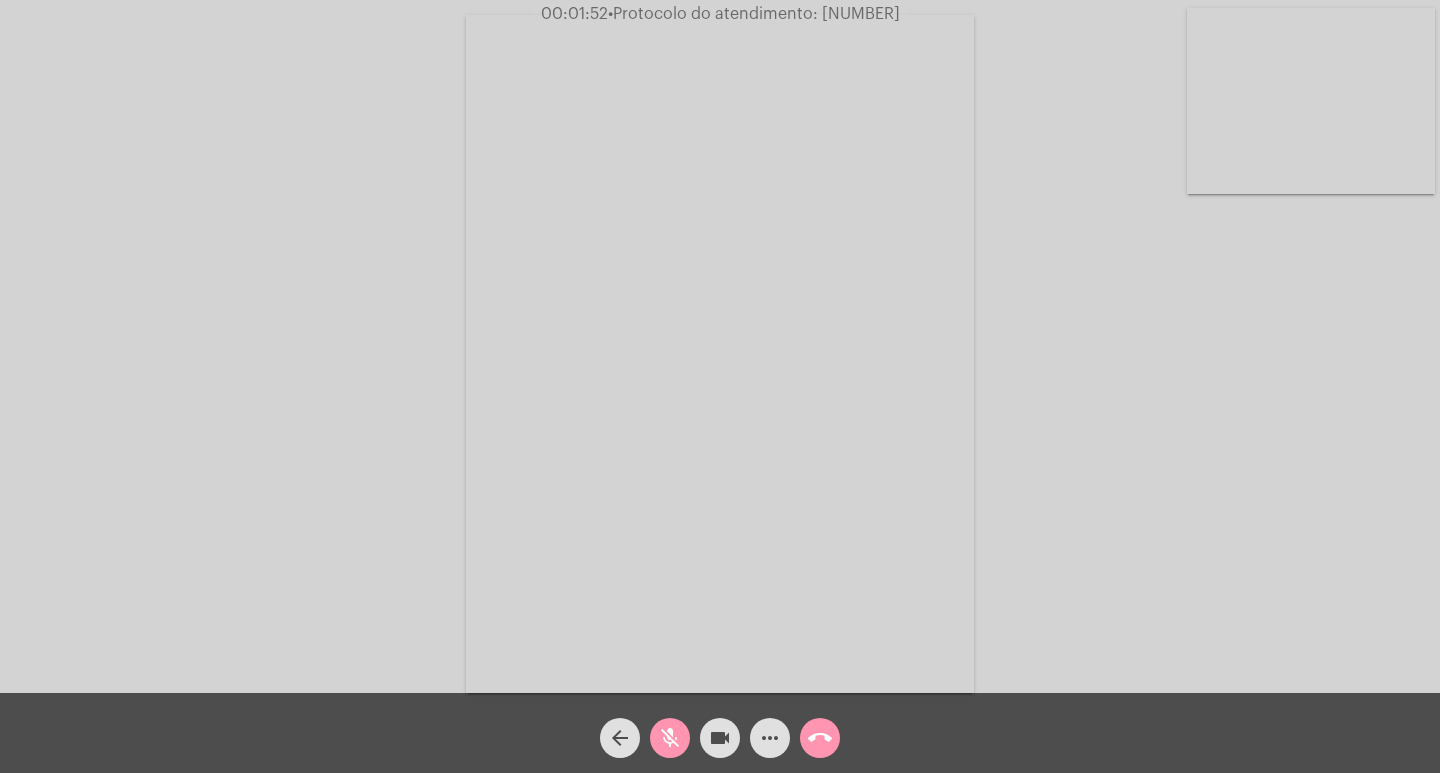 click on "videocam" 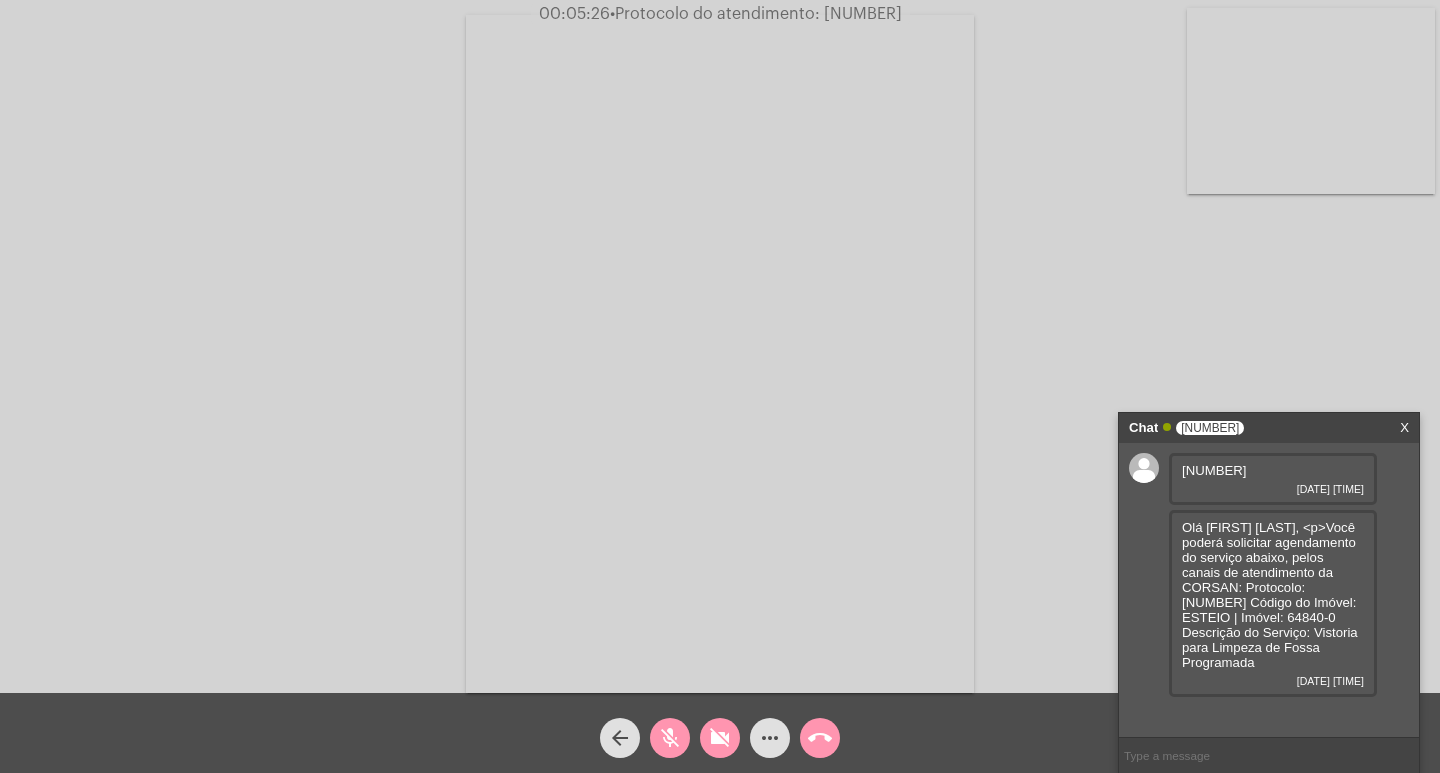 click on "mic_off" 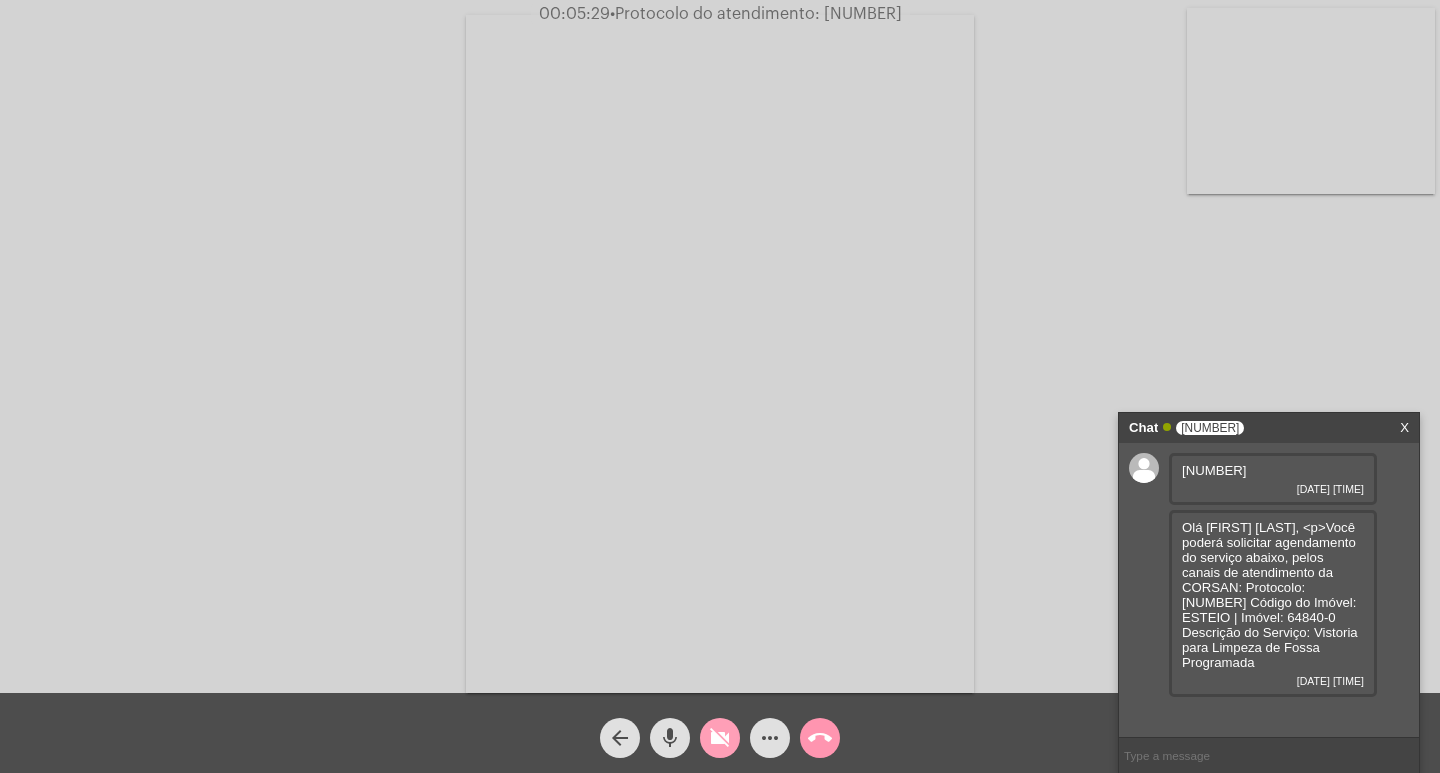 click on "videocam_off" 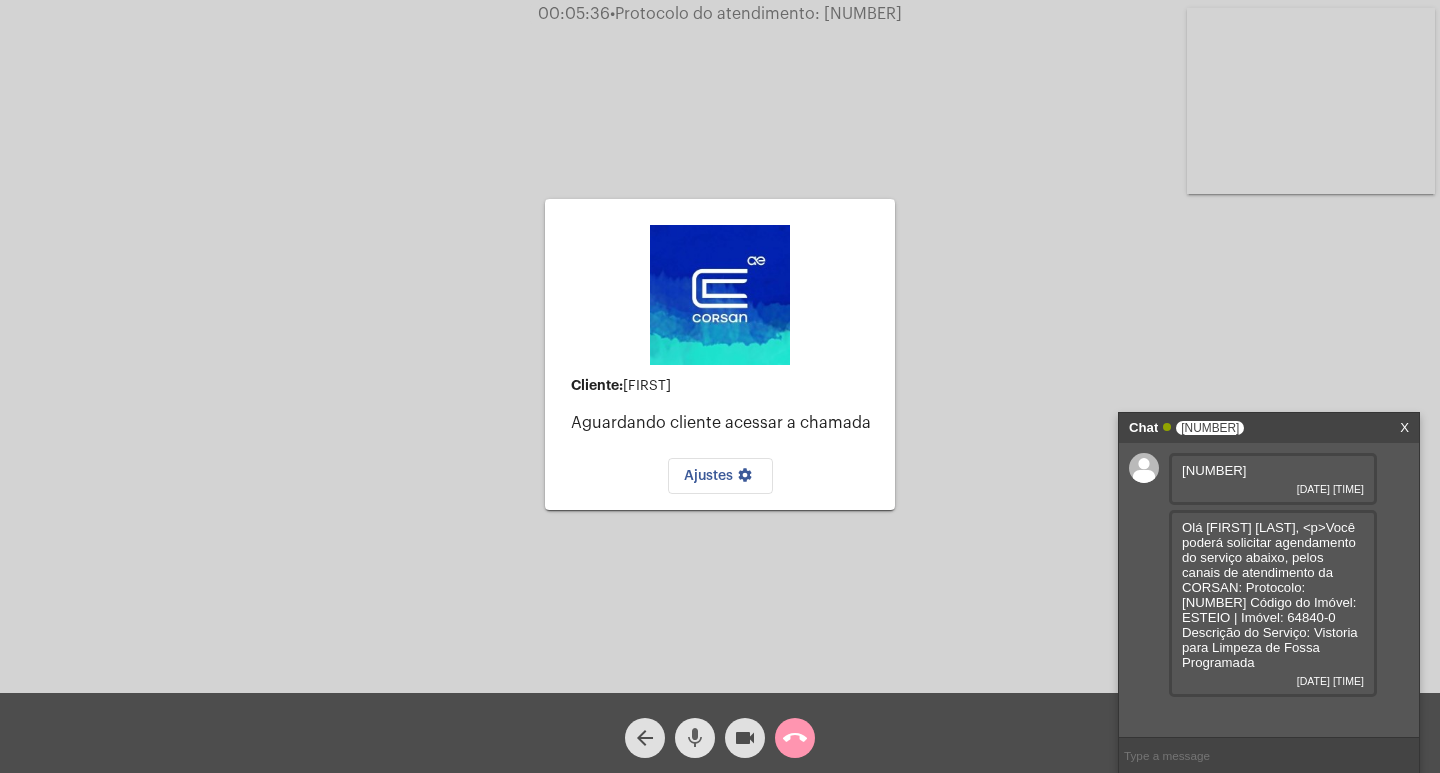 click on "mic" 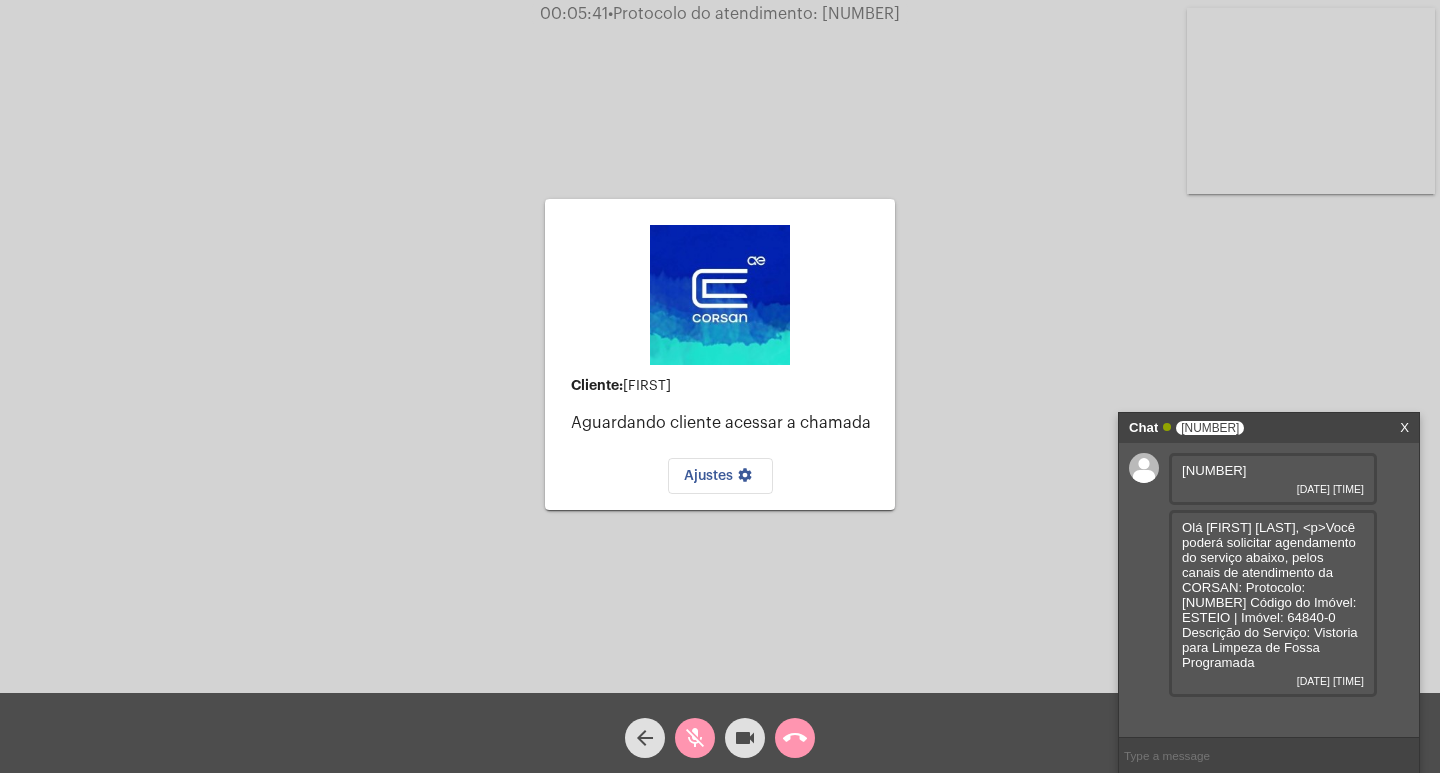 click on "Cliente:   [FIRST]  Aguardando cliente acessar a chamada   Ajustes settings Acessando Câmera e Microfone..." 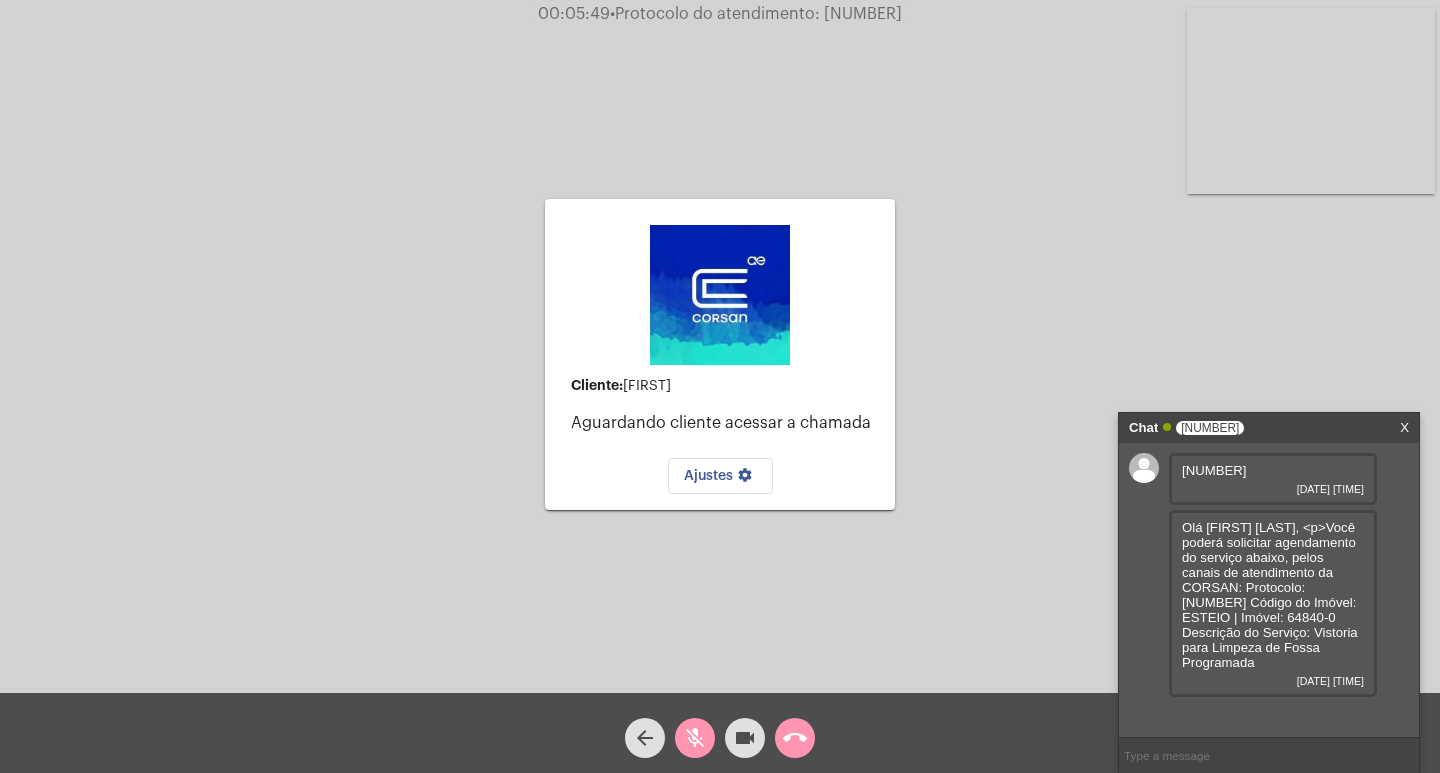 click on "Chat  2" at bounding box center (1248, 428) 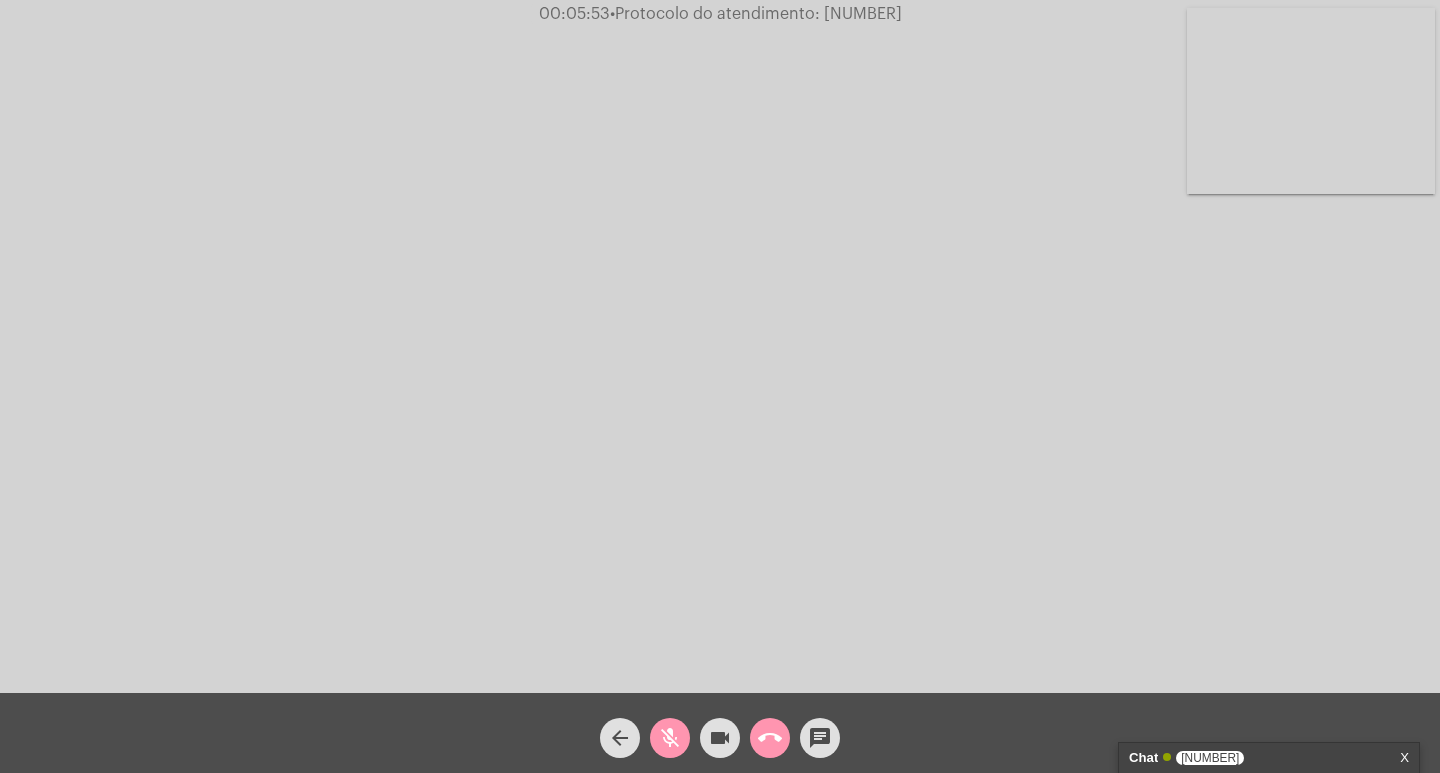 drag, startPoint x: 1036, startPoint y: 590, endPoint x: 208, endPoint y: 137, distance: 943.8183 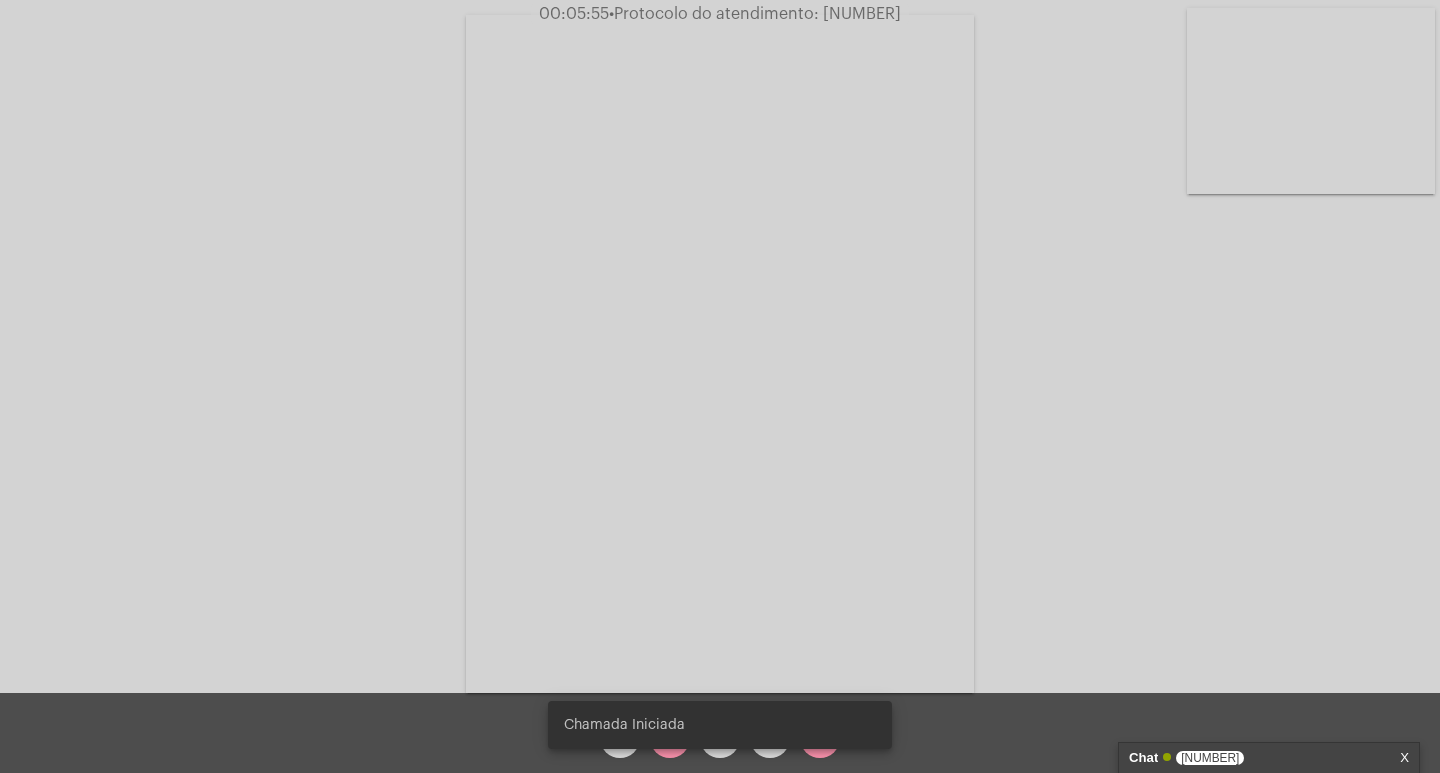 click on "Chamada Iniciada" at bounding box center (720, 725) 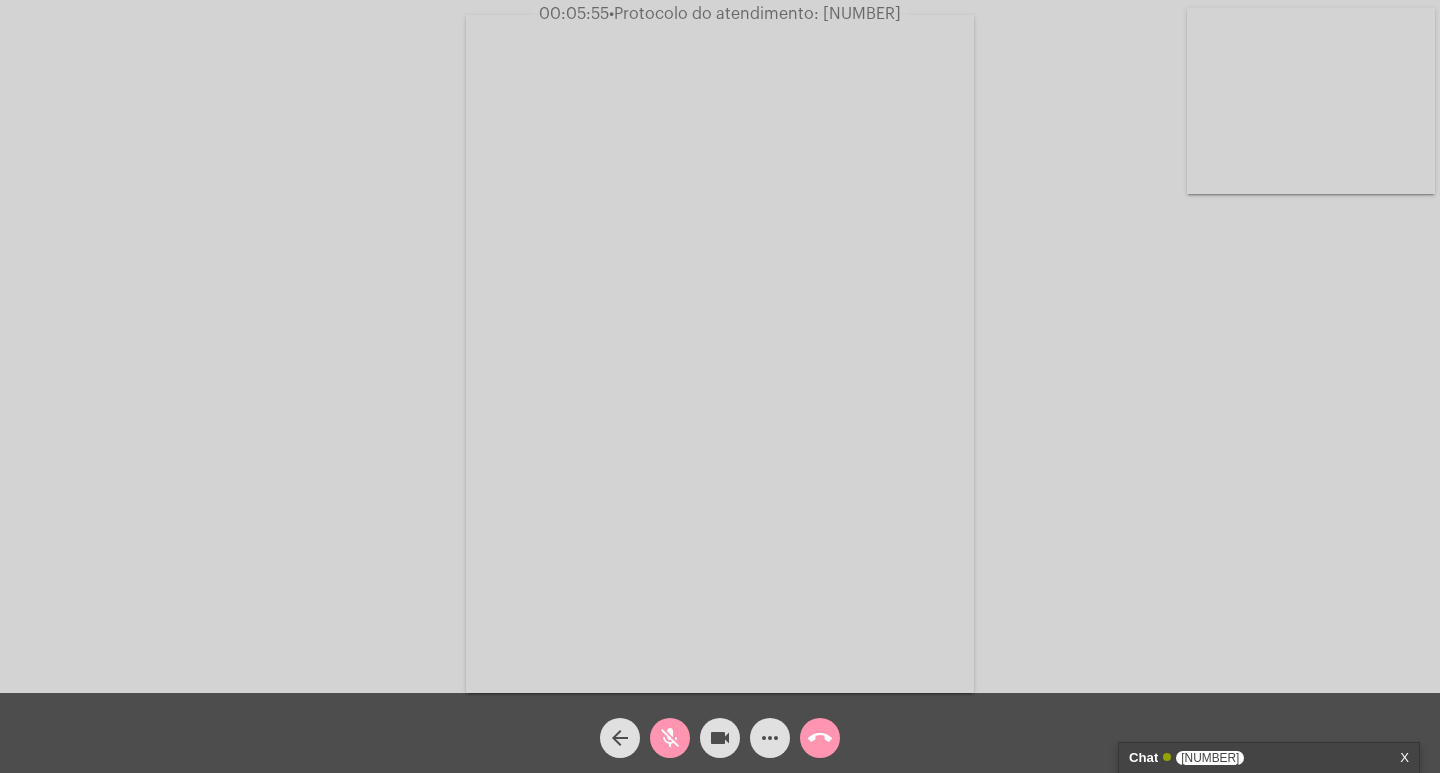 click on "Chamada Iniciada" at bounding box center [720, 725] 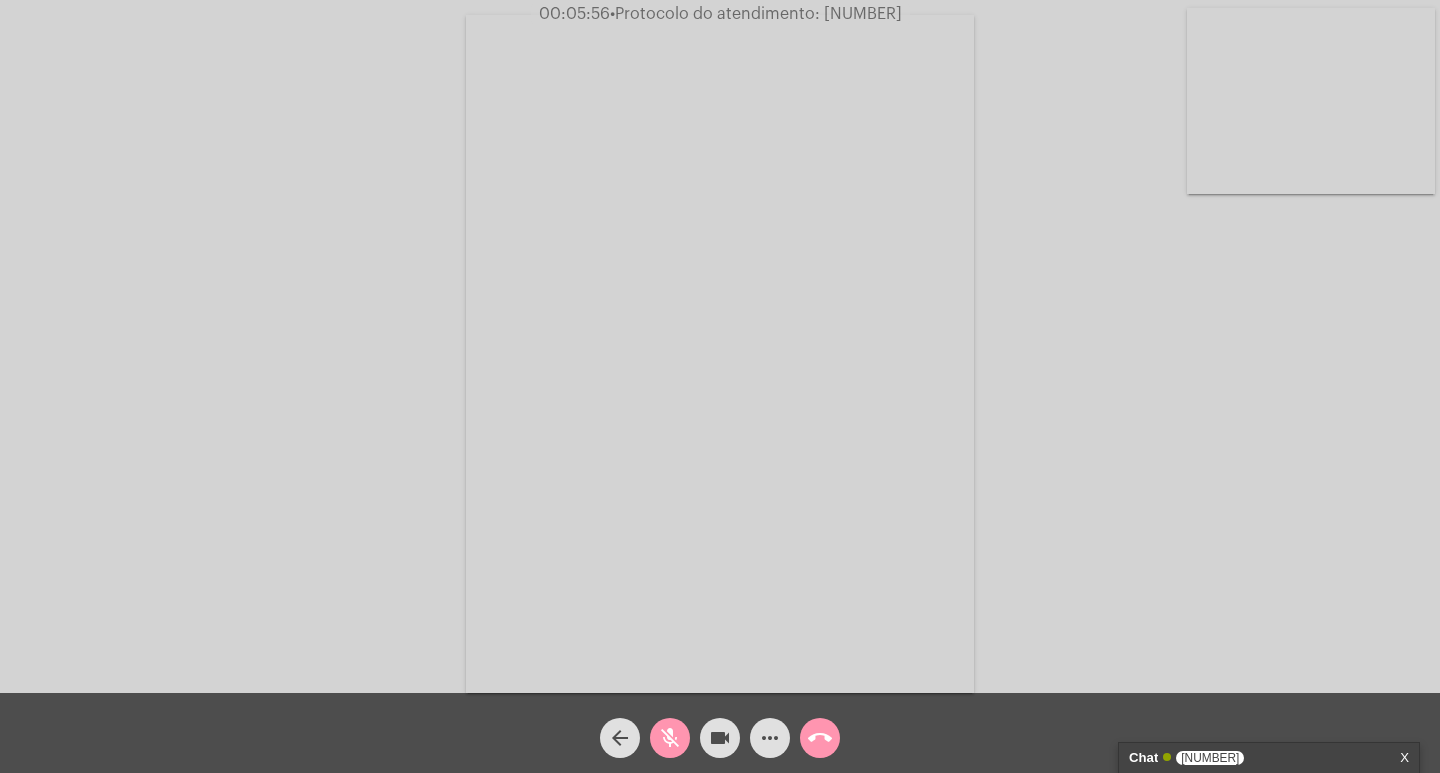 click on "mic_off" 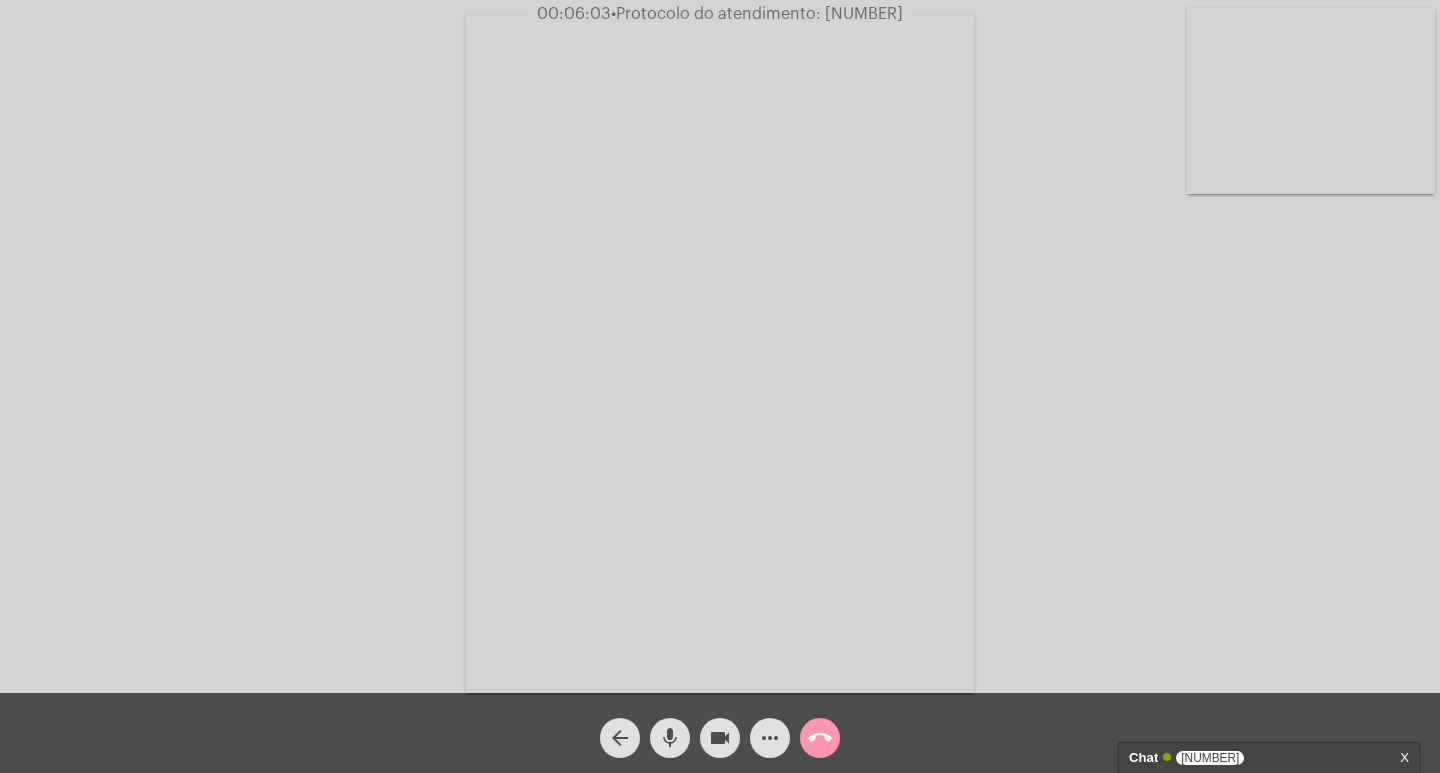 click on "Acessando Câmera e Microfone..." 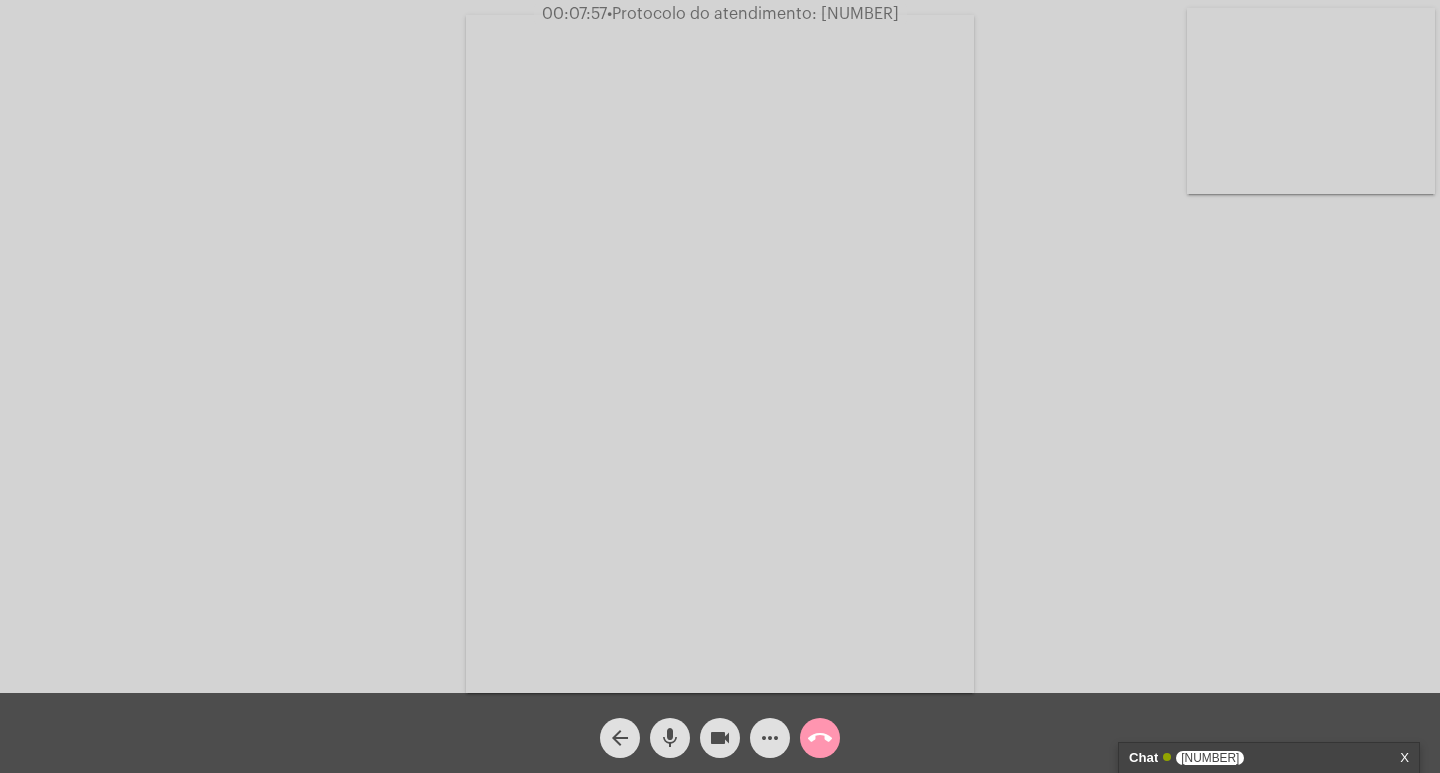 click on "mic" 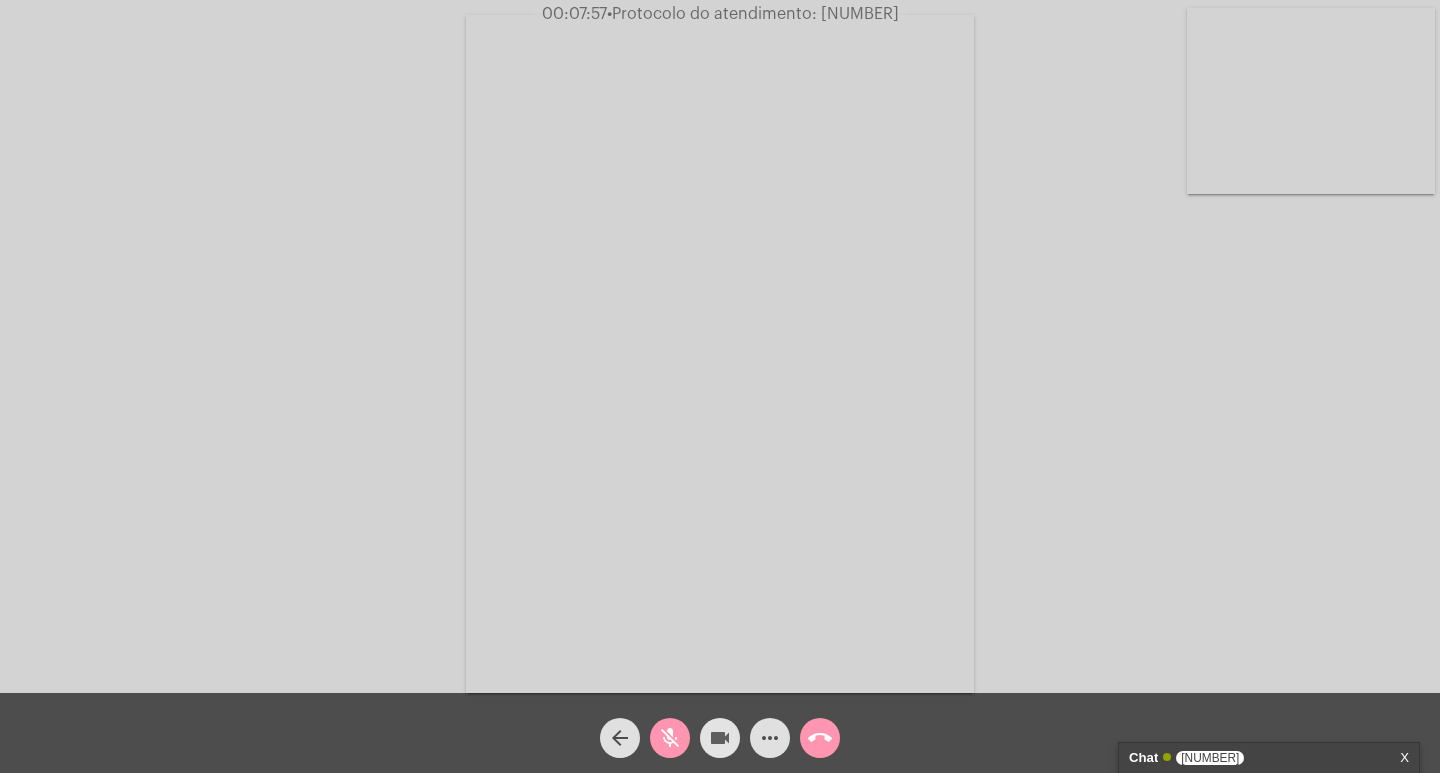 click on "videocam" 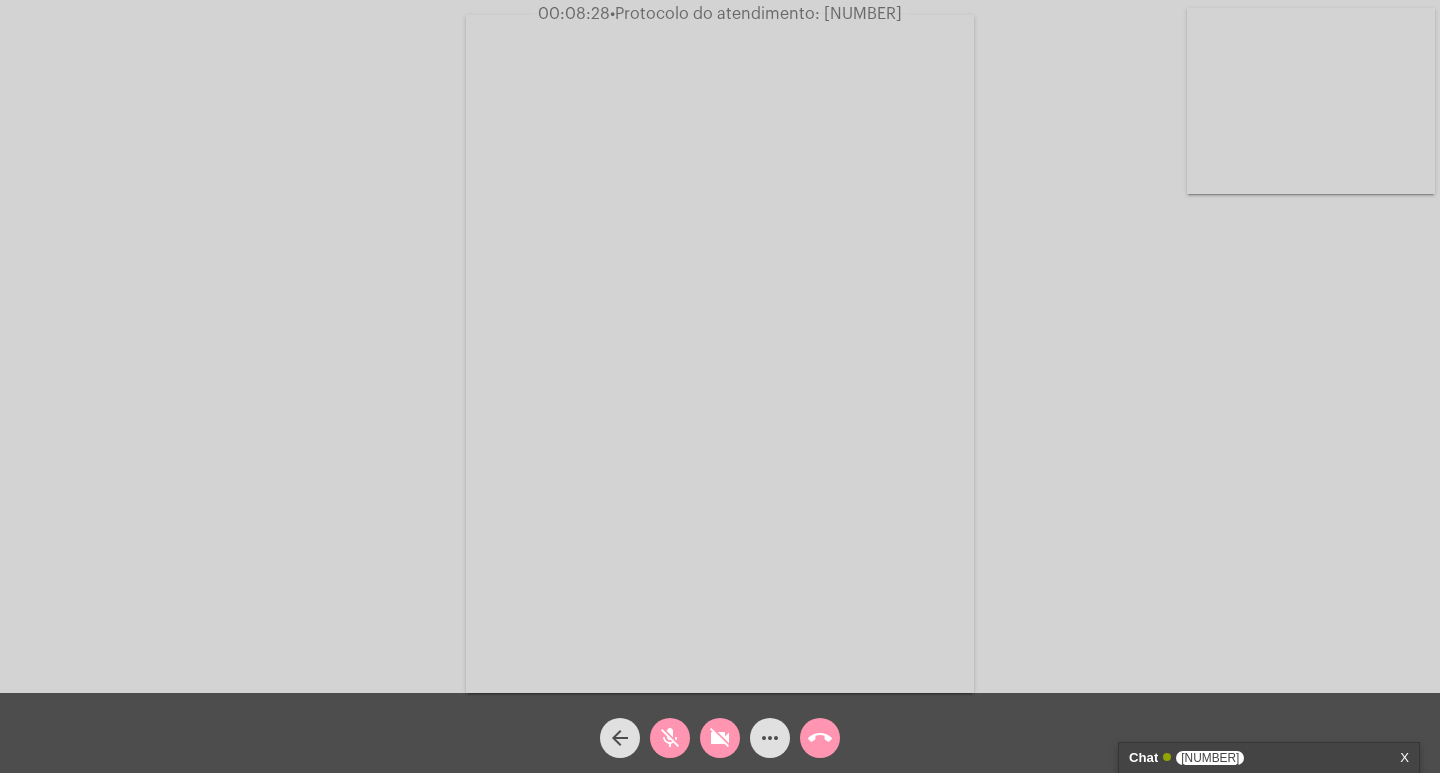 click at bounding box center (720, 354) 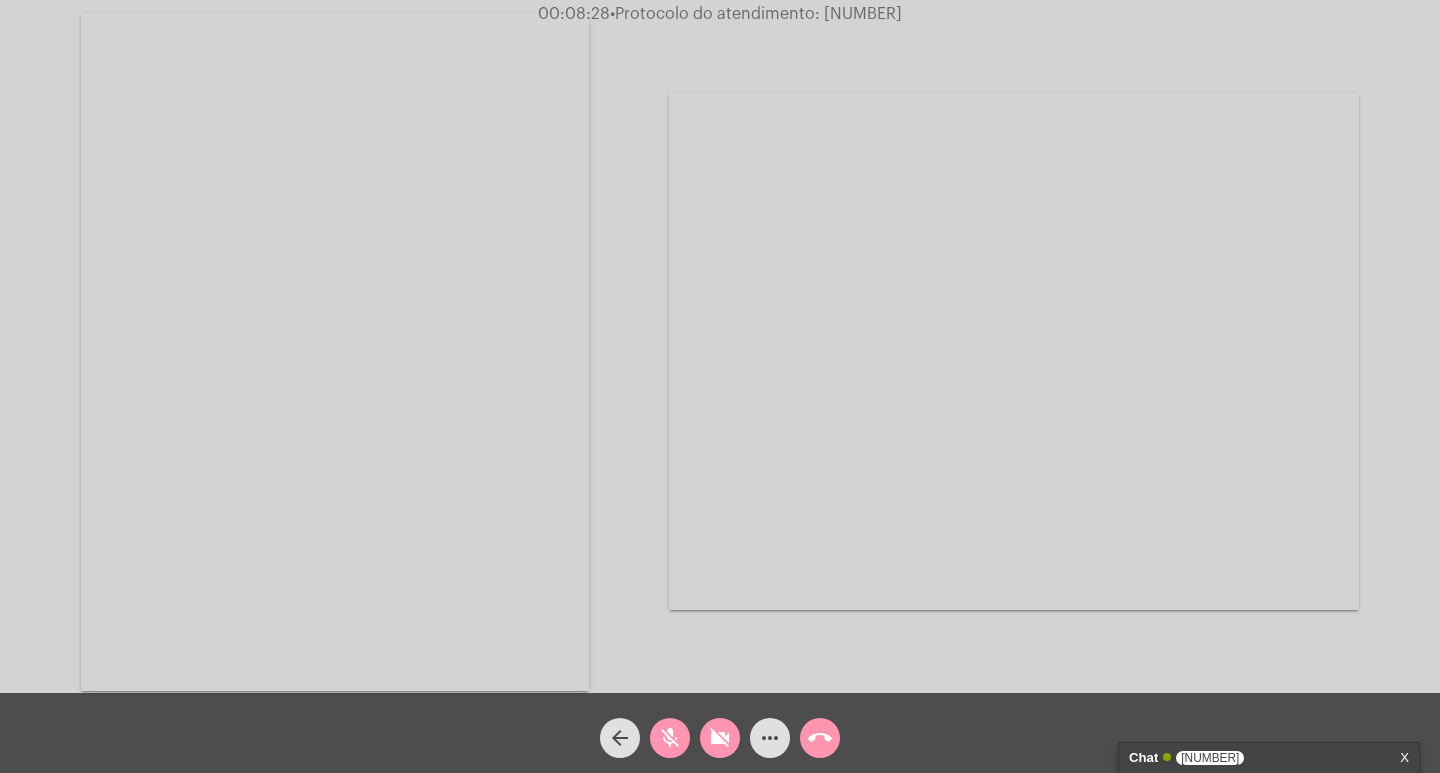 click on "•  Protocolo do atendimento: [NUMBER]" 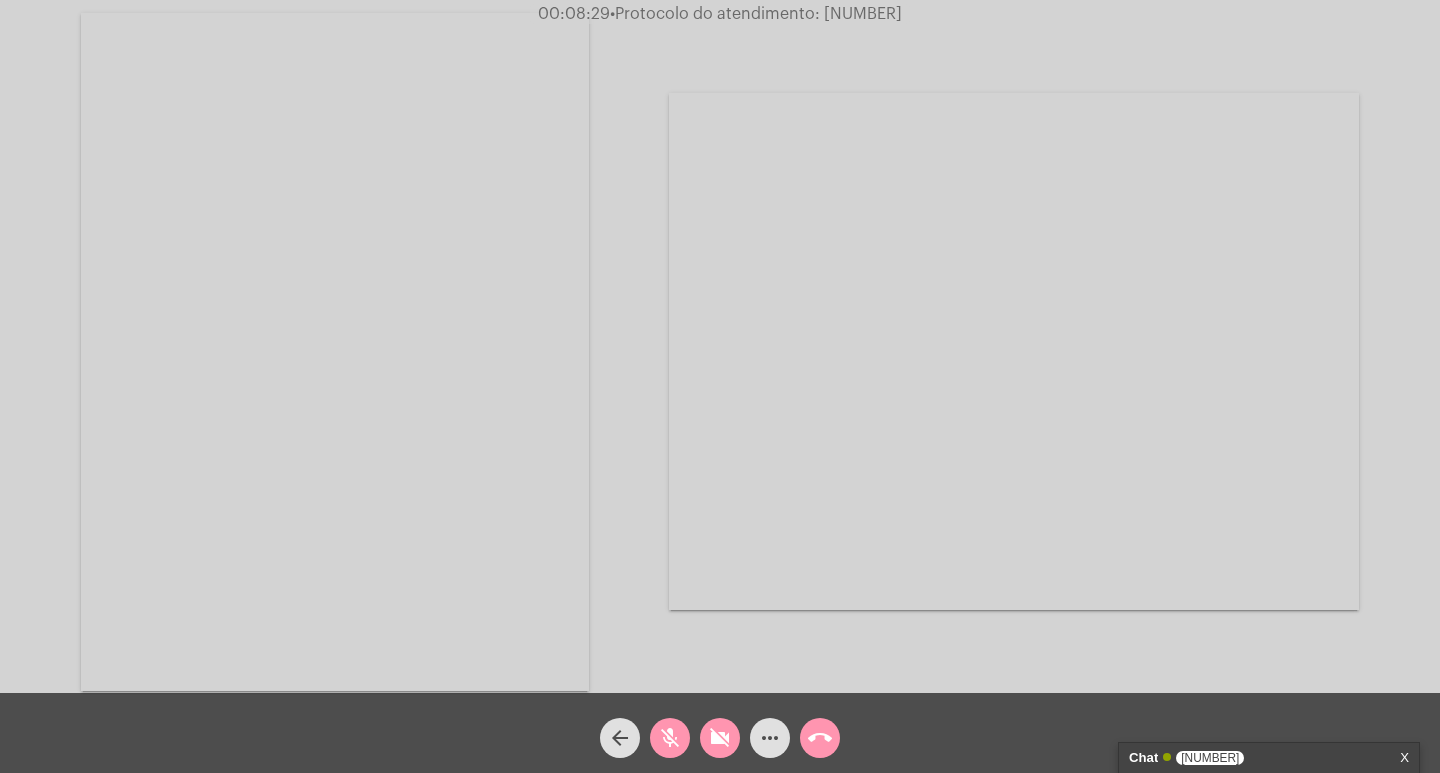 copy on "[NUMBER]" 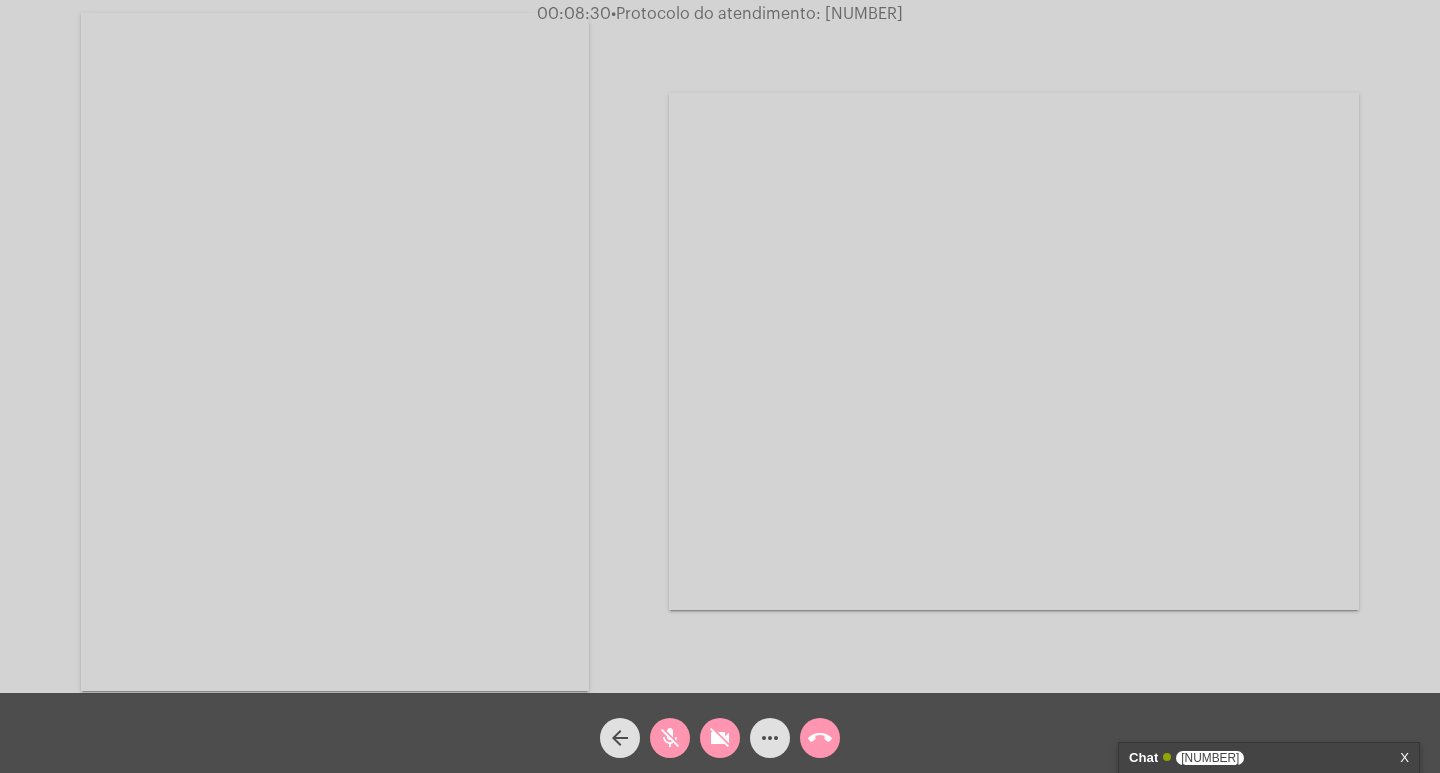 click on "mic_off" 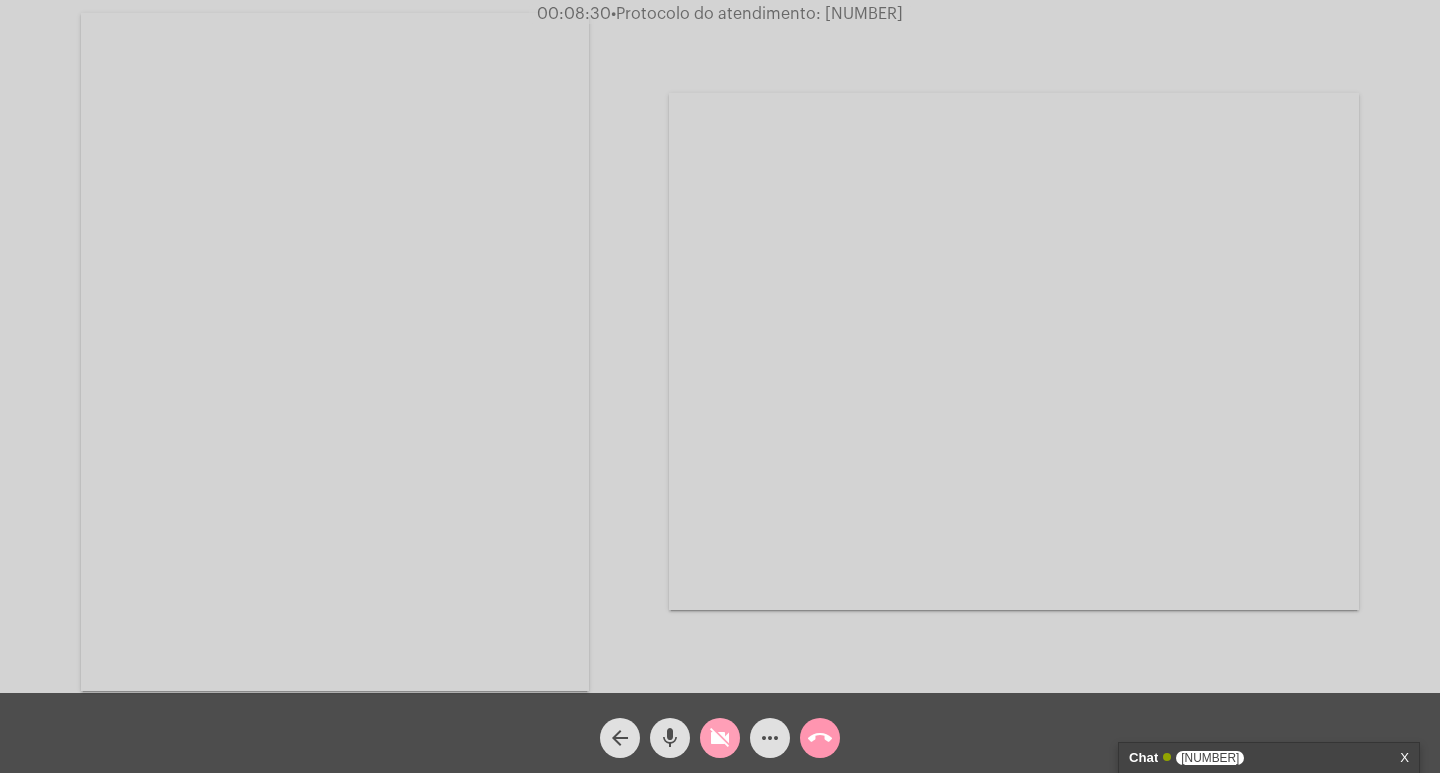 click on "videocam_off" 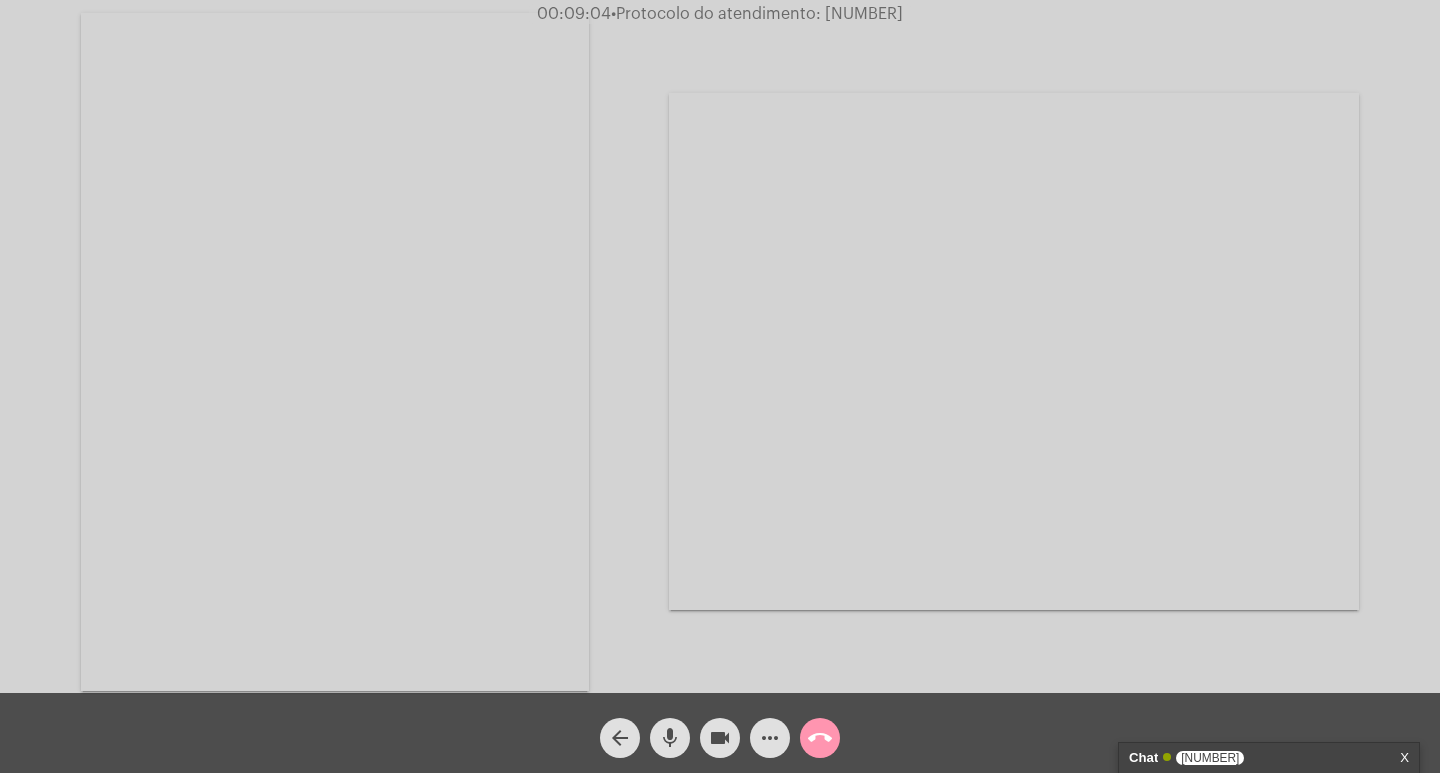 click on "Chat  2" at bounding box center (1248, 758) 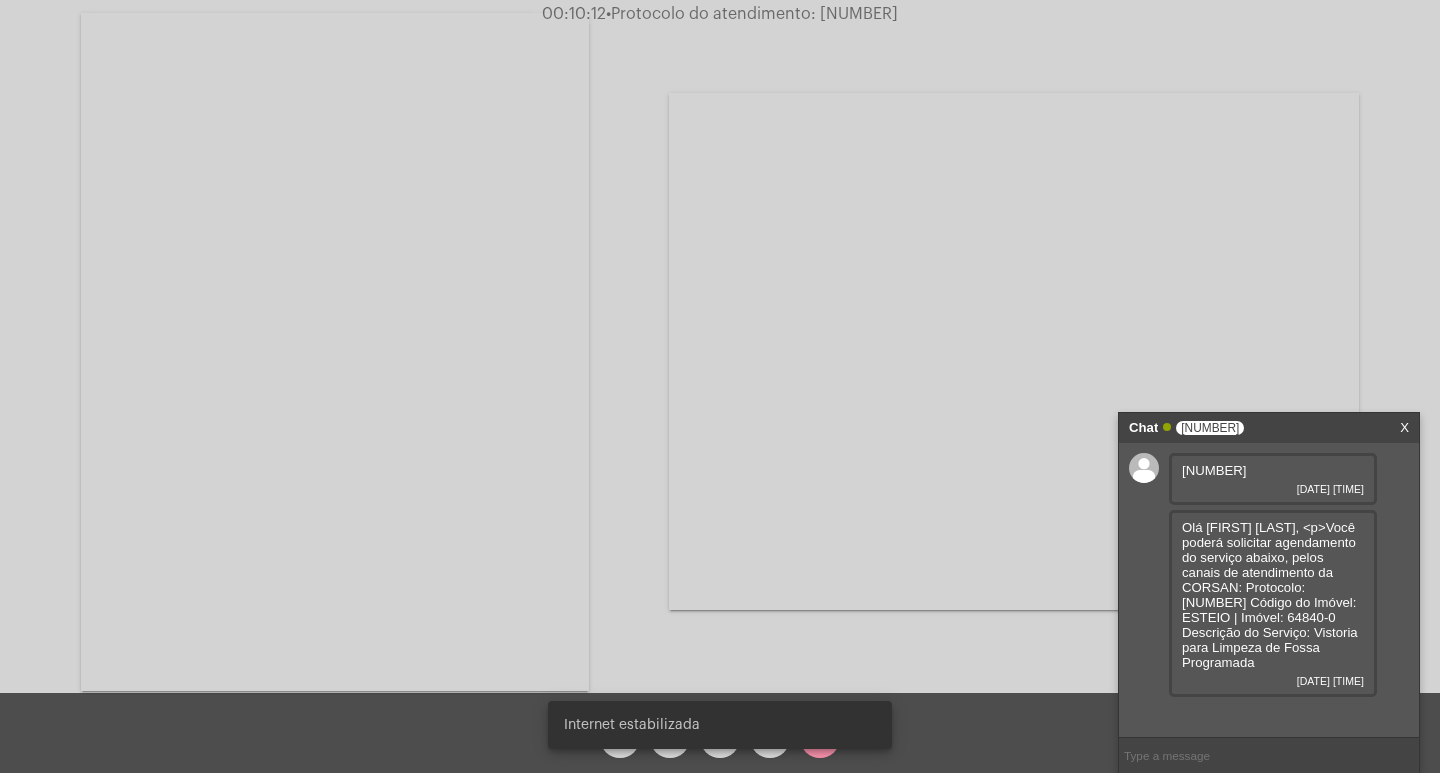 click on "Internet estabilizada" at bounding box center [720, 725] 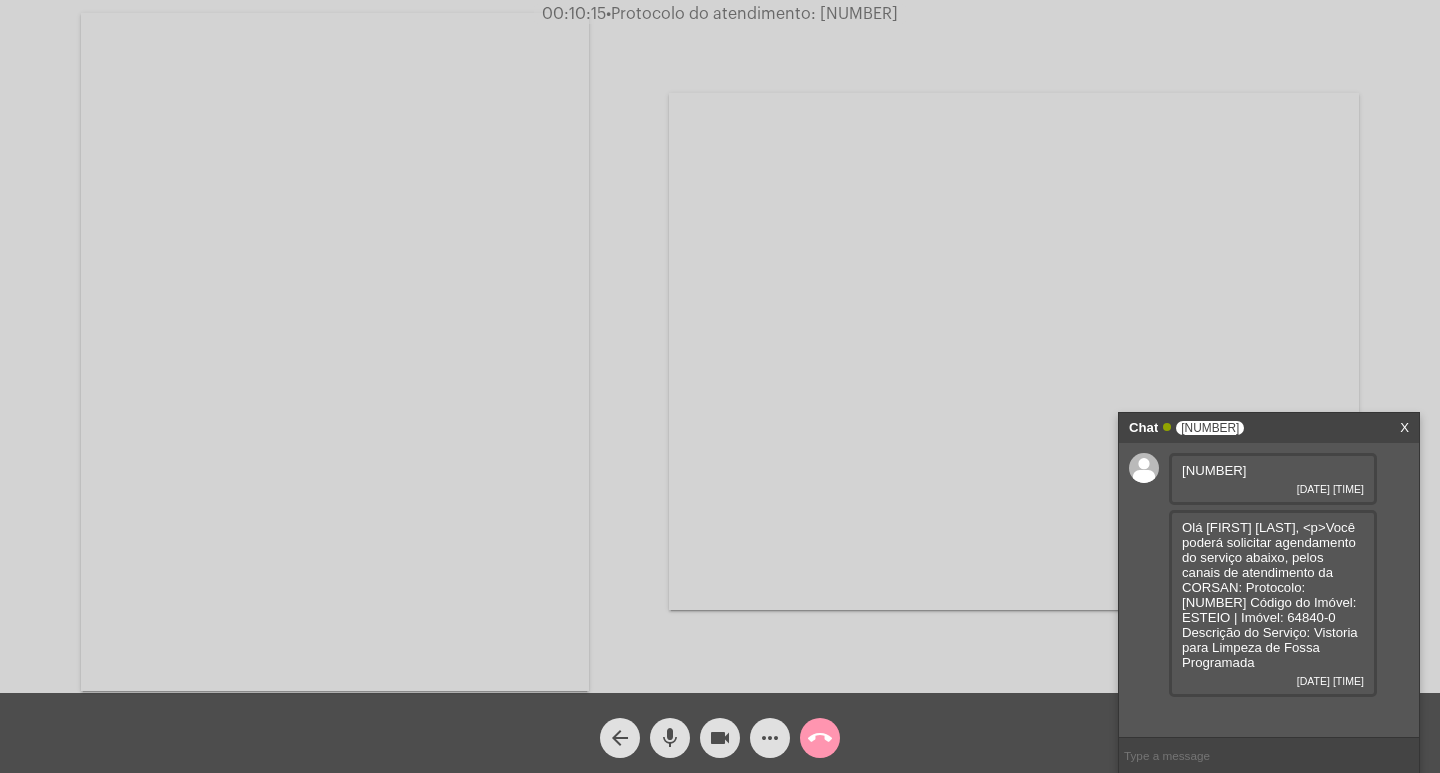 click on "more_horiz" 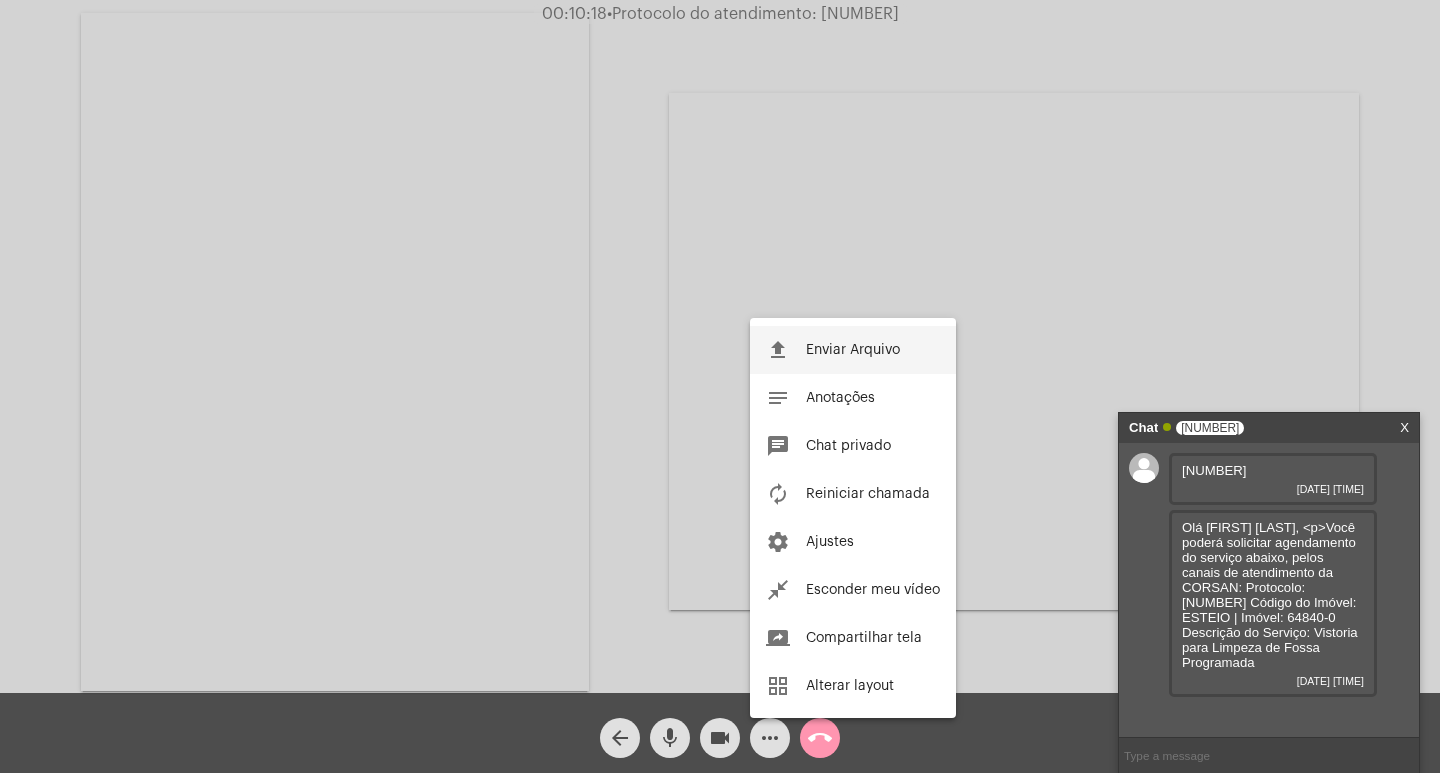 click on "Enviar Arquivo" at bounding box center (853, 350) 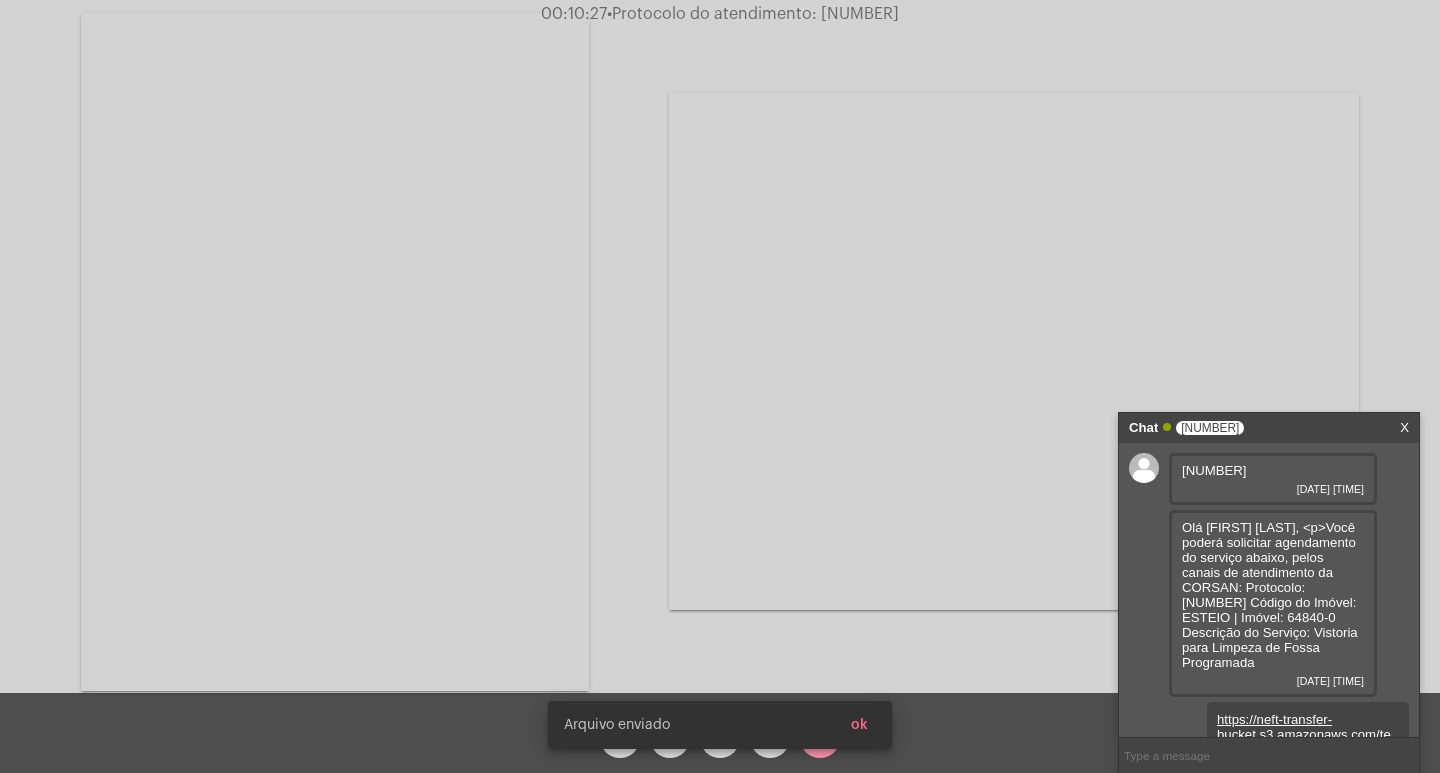 scroll, scrollTop: 62, scrollLeft: 0, axis: vertical 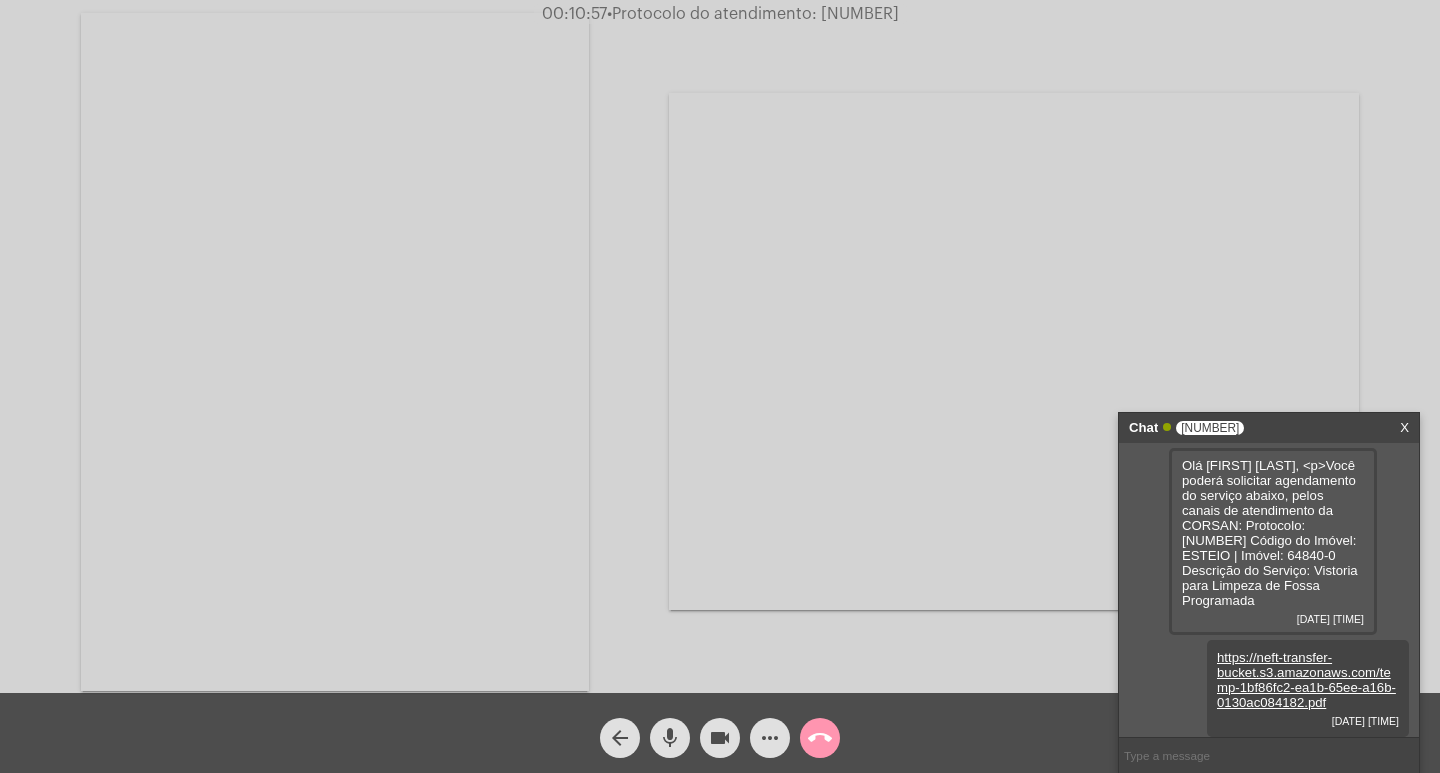 click on "call_end" 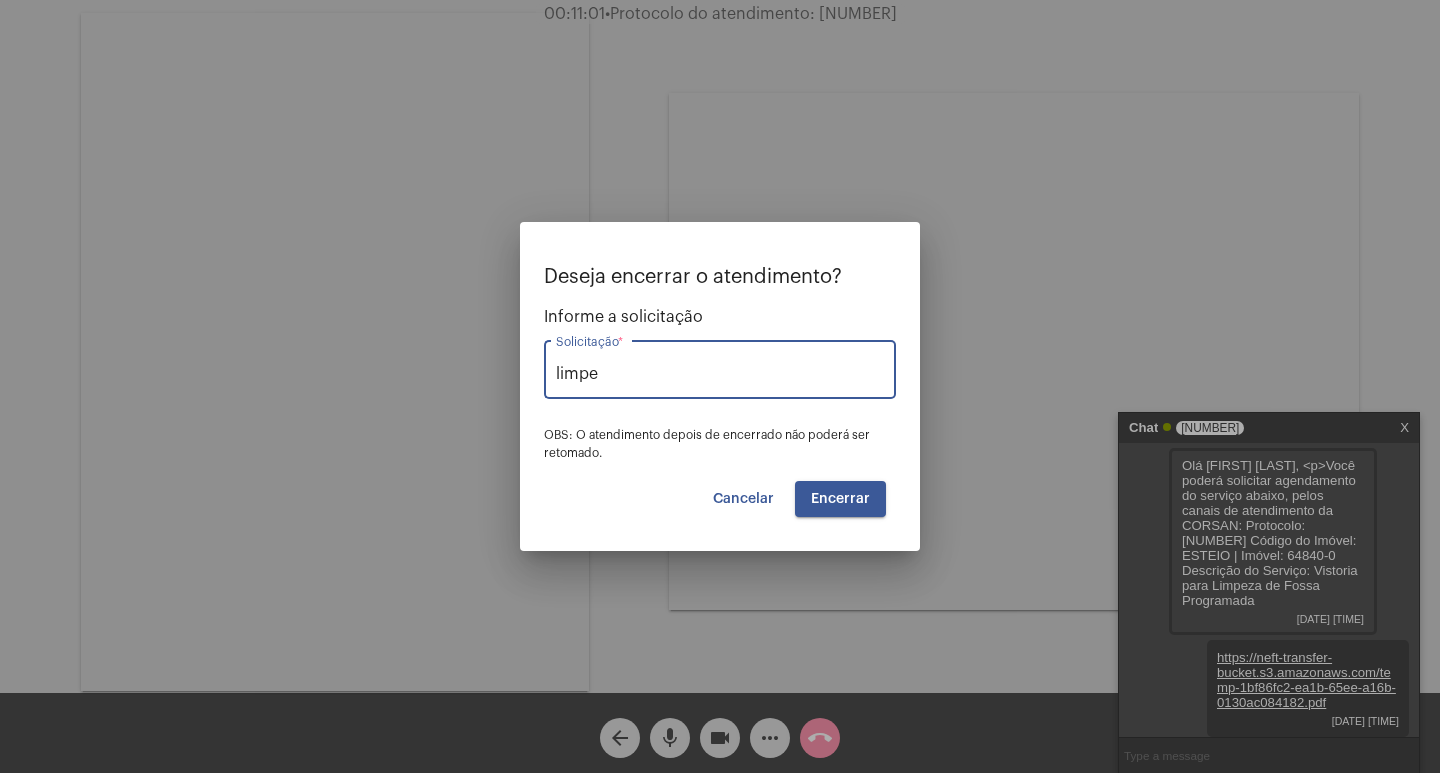 click on "limpe" at bounding box center [720, 374] 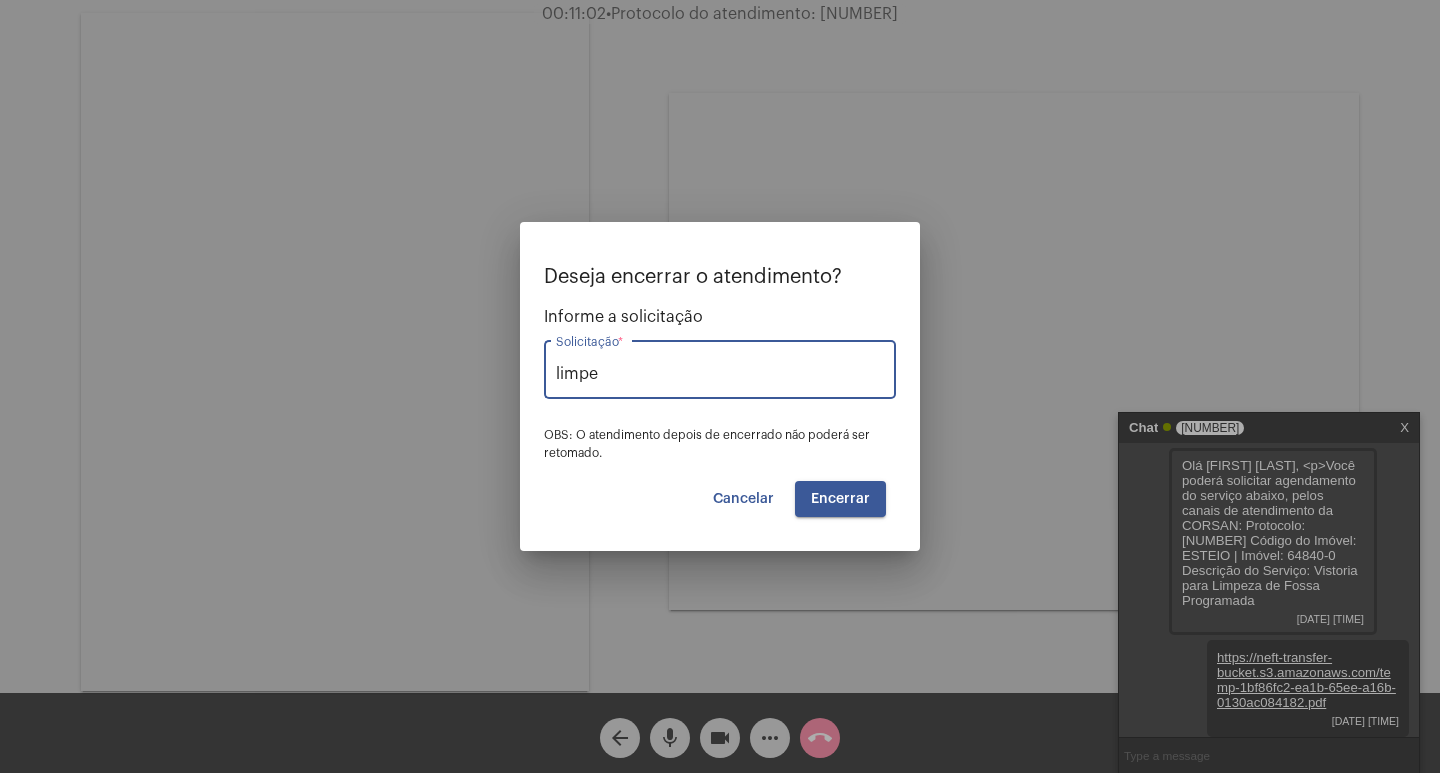 click on "limpe" at bounding box center [720, 374] 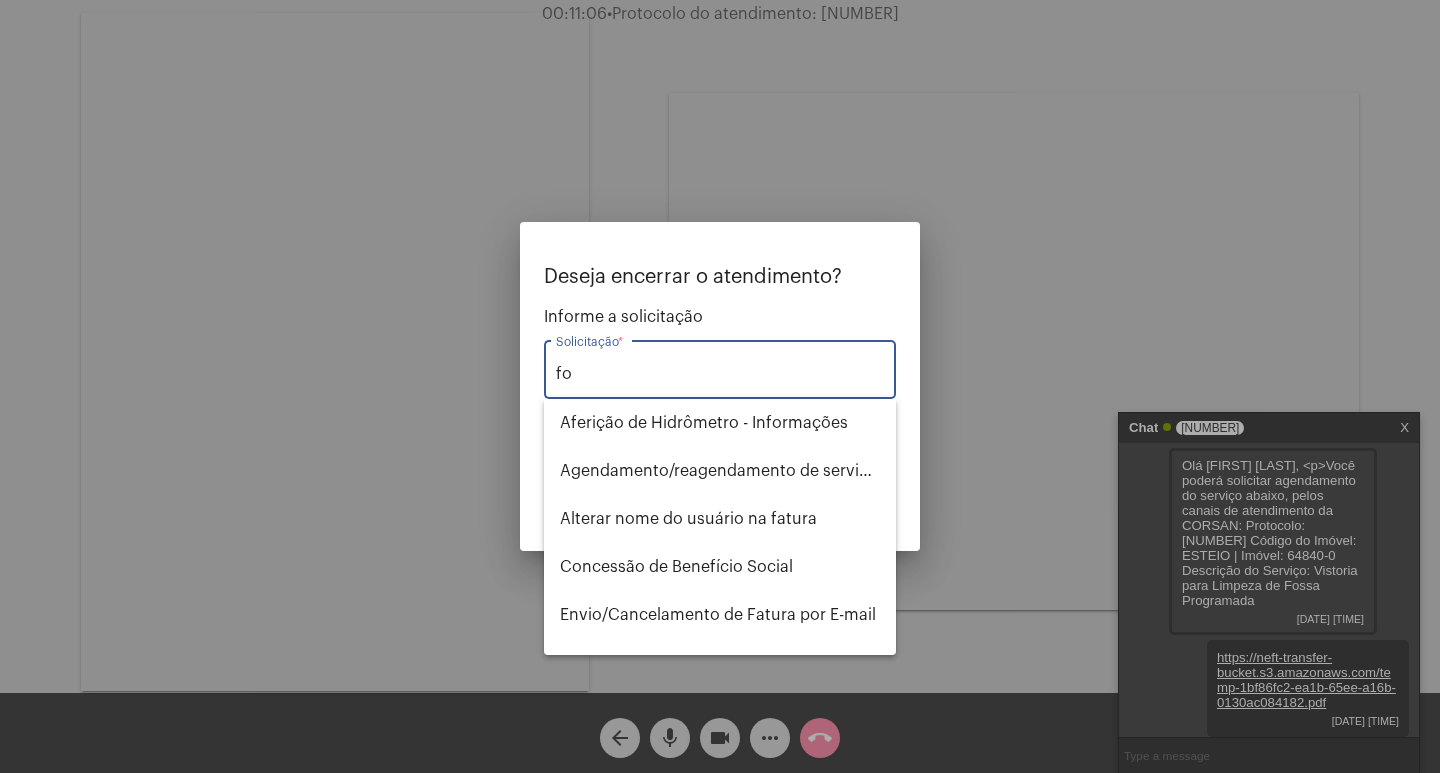 type on "f" 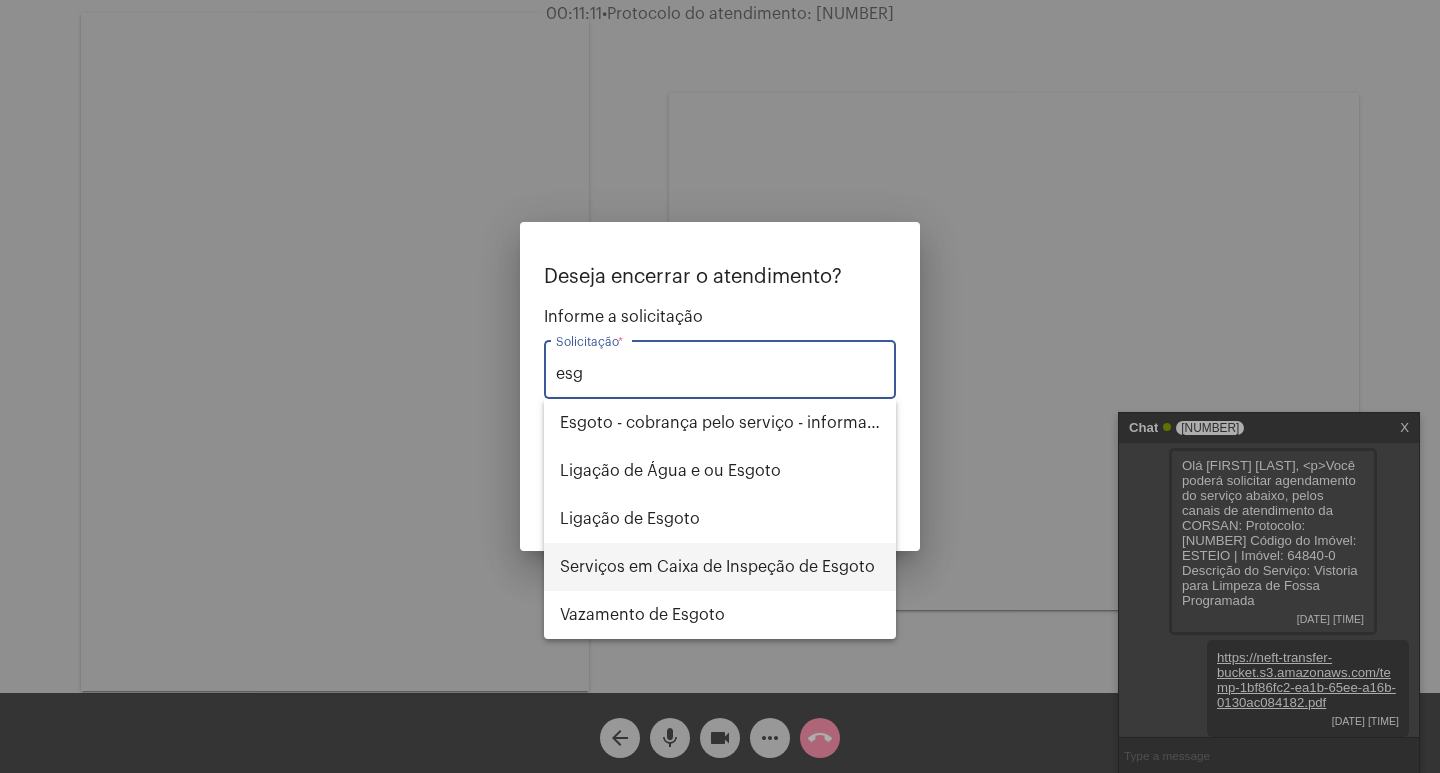 click on "Serviços em Caixa de Inspeção de Esgoto" at bounding box center [720, 567] 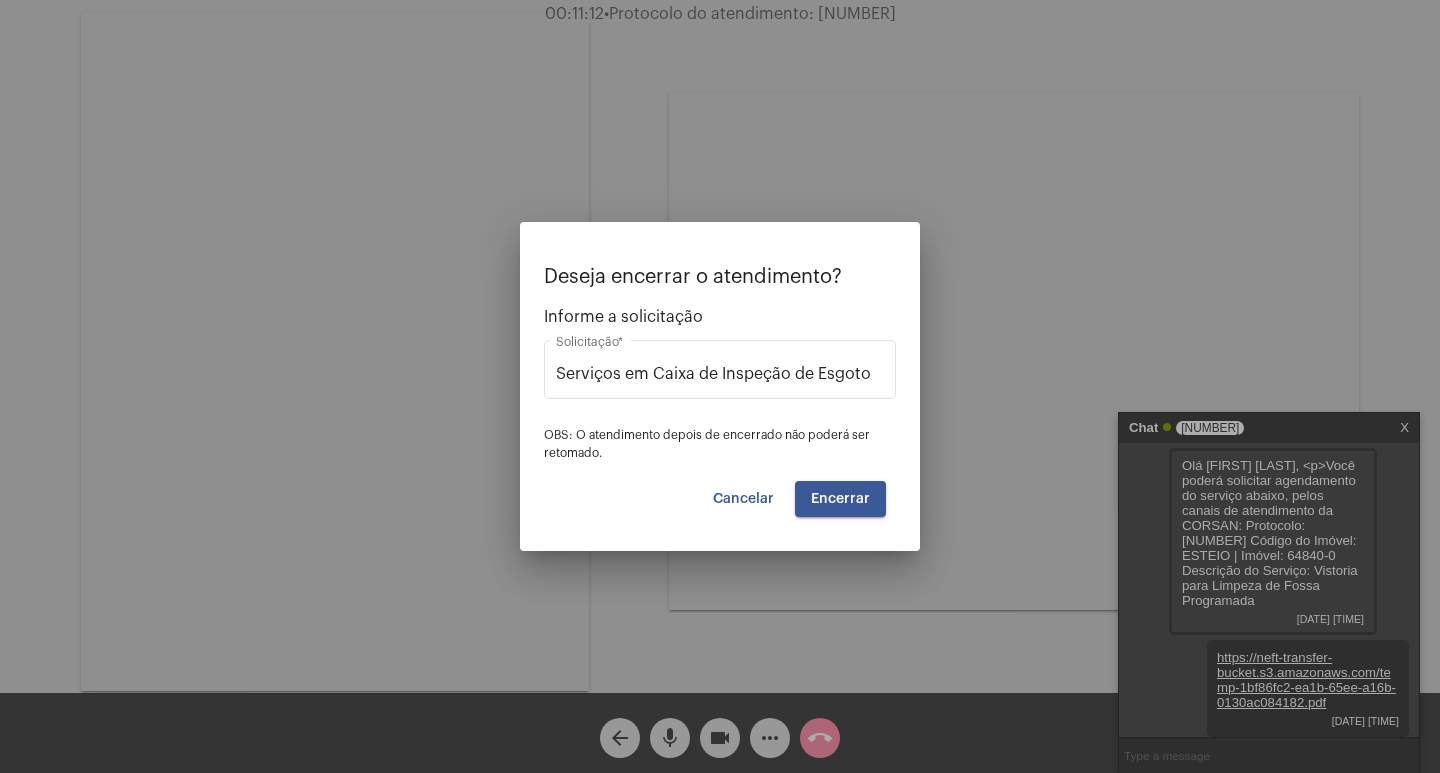 click on "Deseja encerrar o atendimento?  Informe a solicitação Serviços em Caixa de Inspeção de Esgoto Solicitação  * OBS: O atendimento depois de encerrado não poderá ser retomado.  Cancelar   Encerrar" at bounding box center [720, 391] 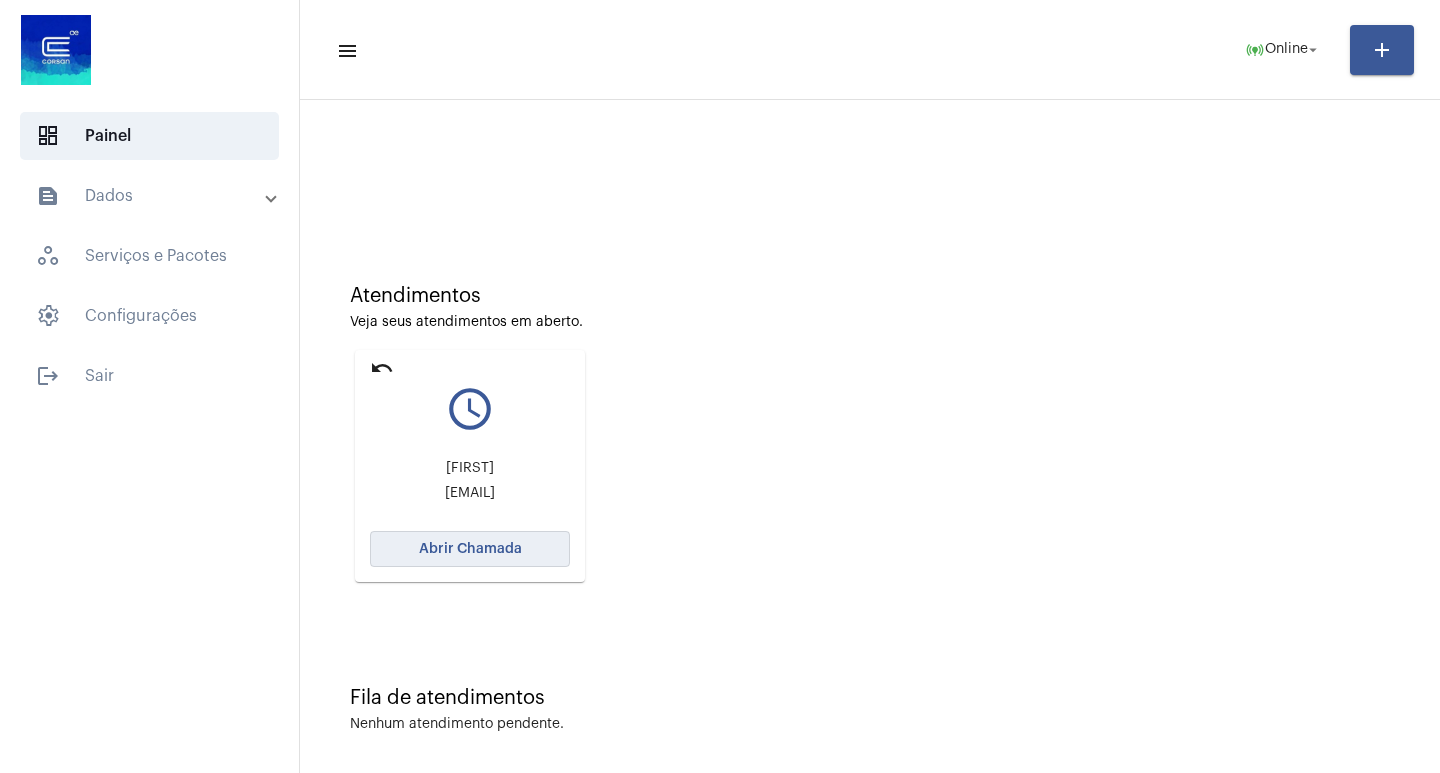 click on "Abrir Chamada" 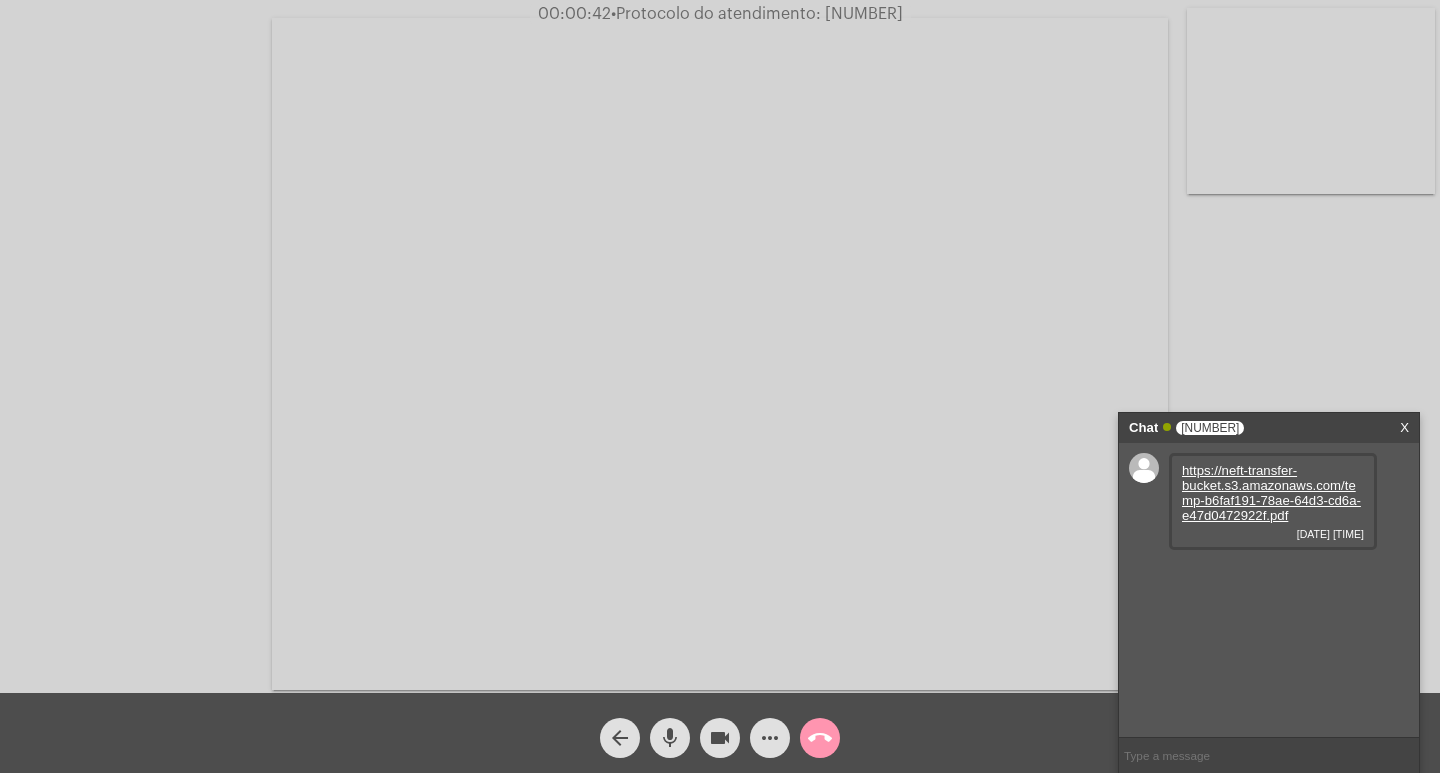 click on "https://neft-transfer-bucket.s3.amazonaws.com/temp-b6faf191-78ae-64d3-cd6a-e47d0472922f.pdf" at bounding box center (1271, 493) 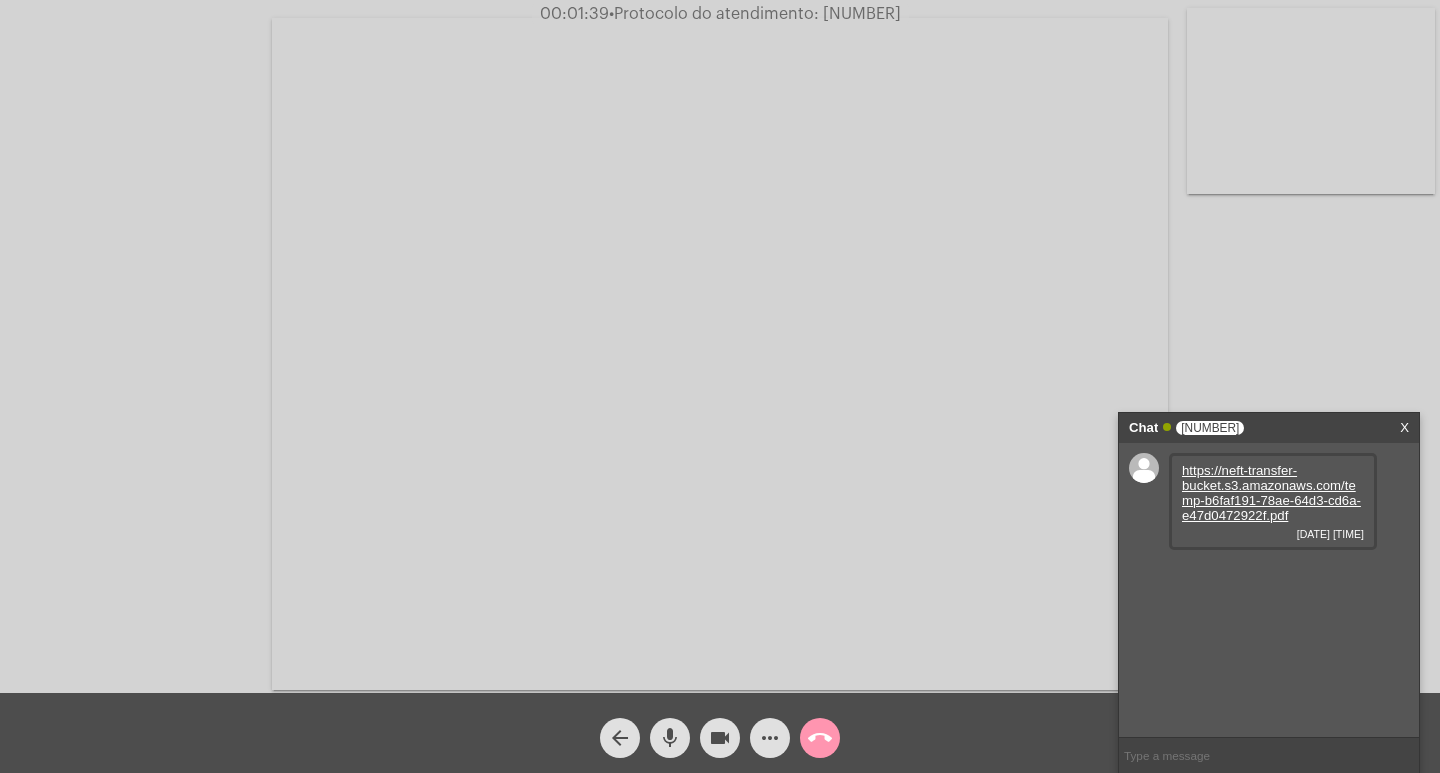 click on "arrow_back mic videocam more_horiz call_end" 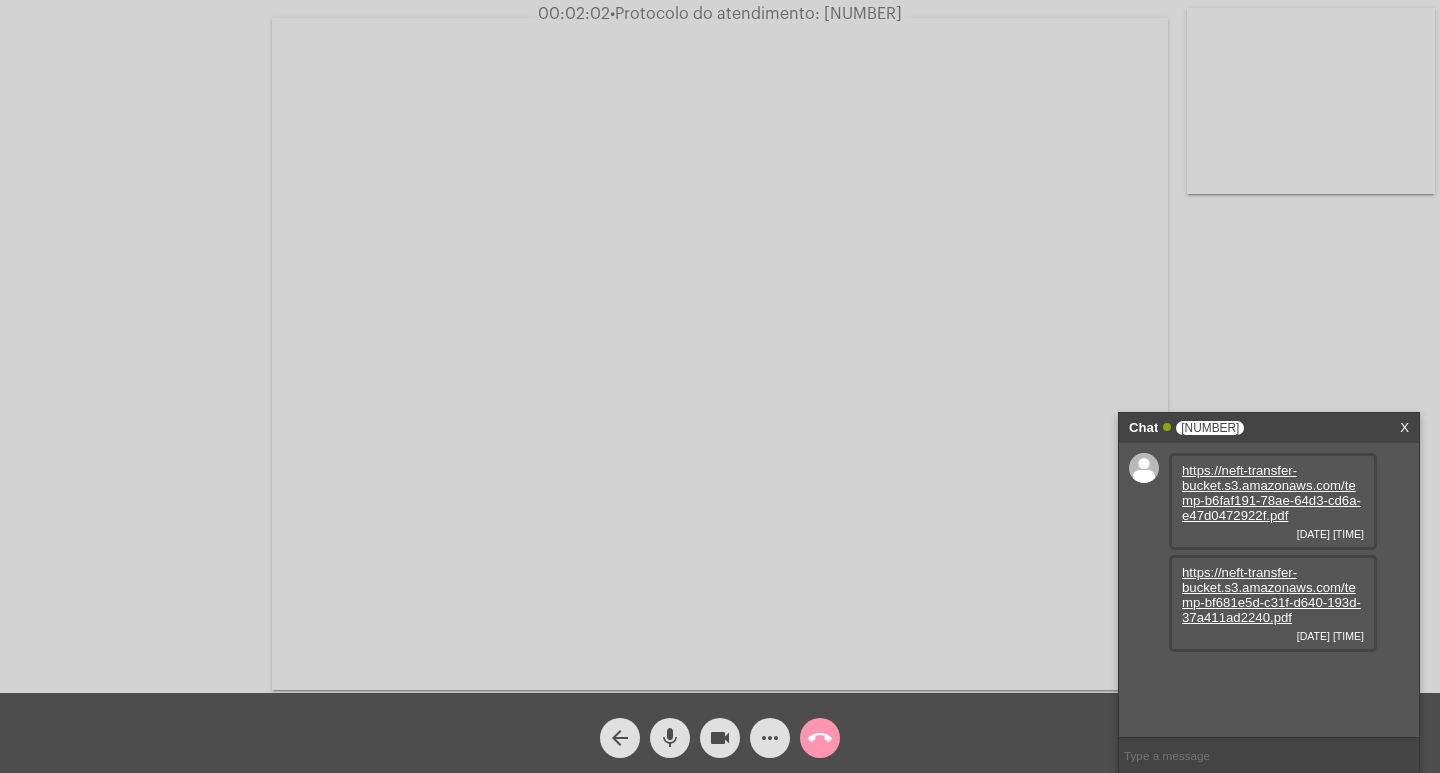 click on "https://neft-transfer-bucket.s3.amazonaws.com/temp-bf681e5d-c31f-d640-193d-37a411ad2240.pdf" at bounding box center [1271, 595] 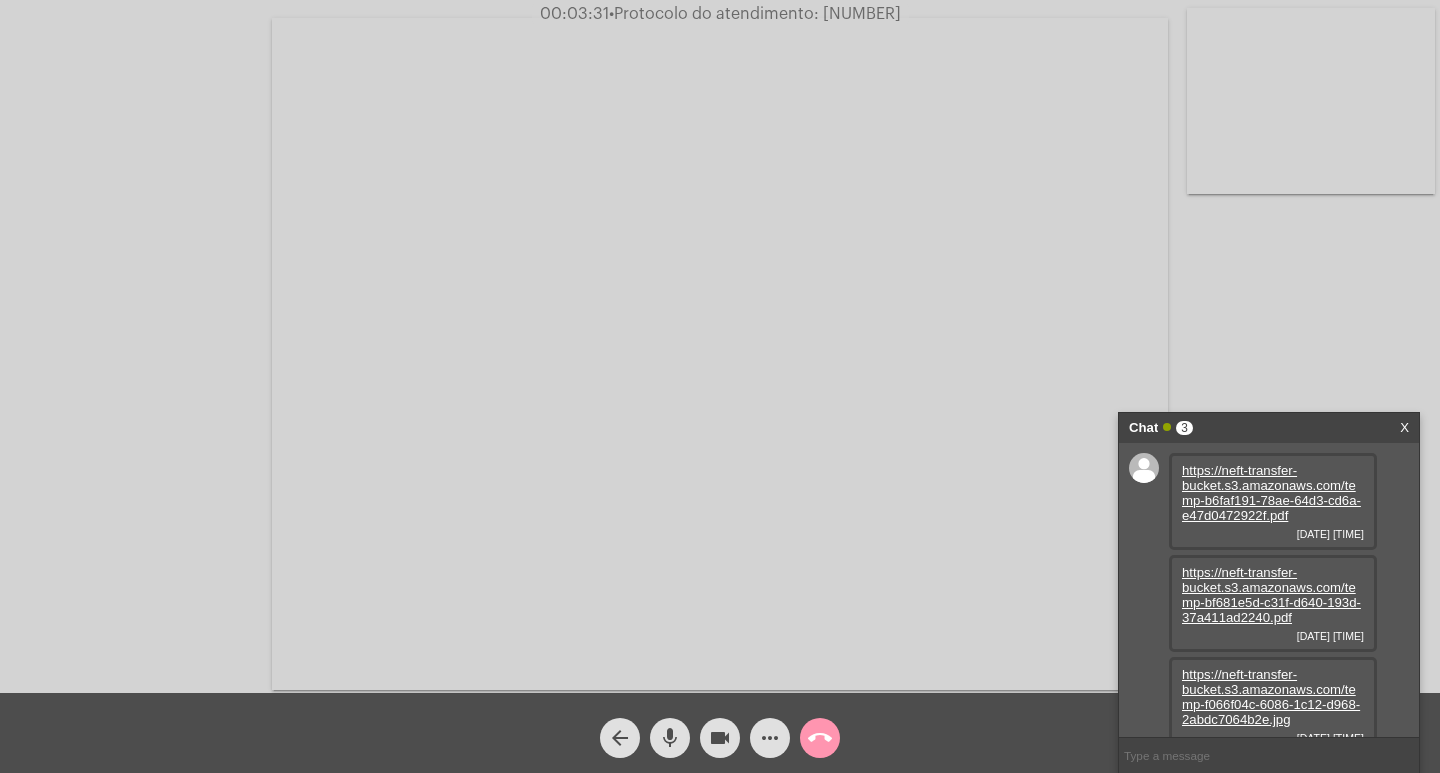 click on "https://neft-transfer-bucket.s3.amazonaws.com/temp-f066f04c-6086-1c12-d968-2abdc7064b2e.jpg" at bounding box center (1271, 697) 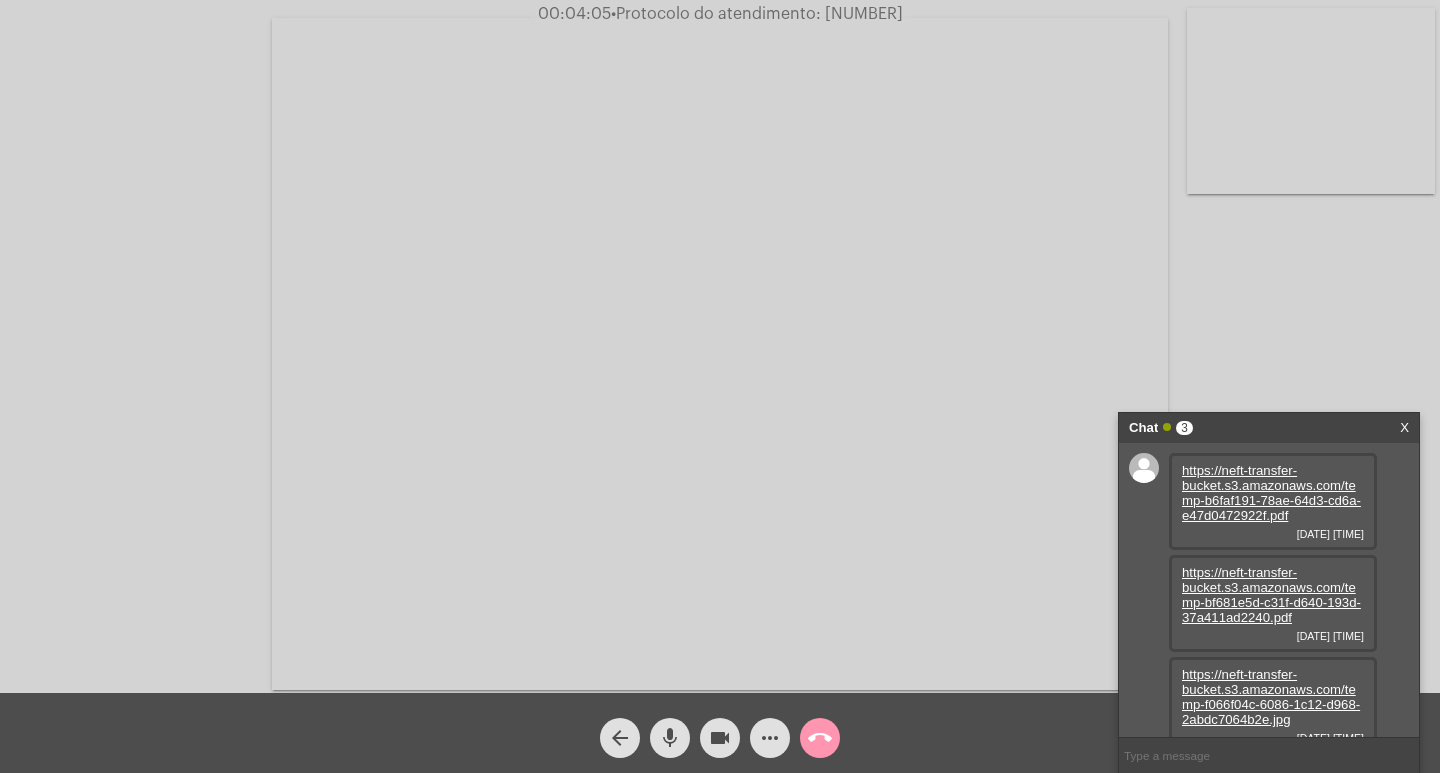 type 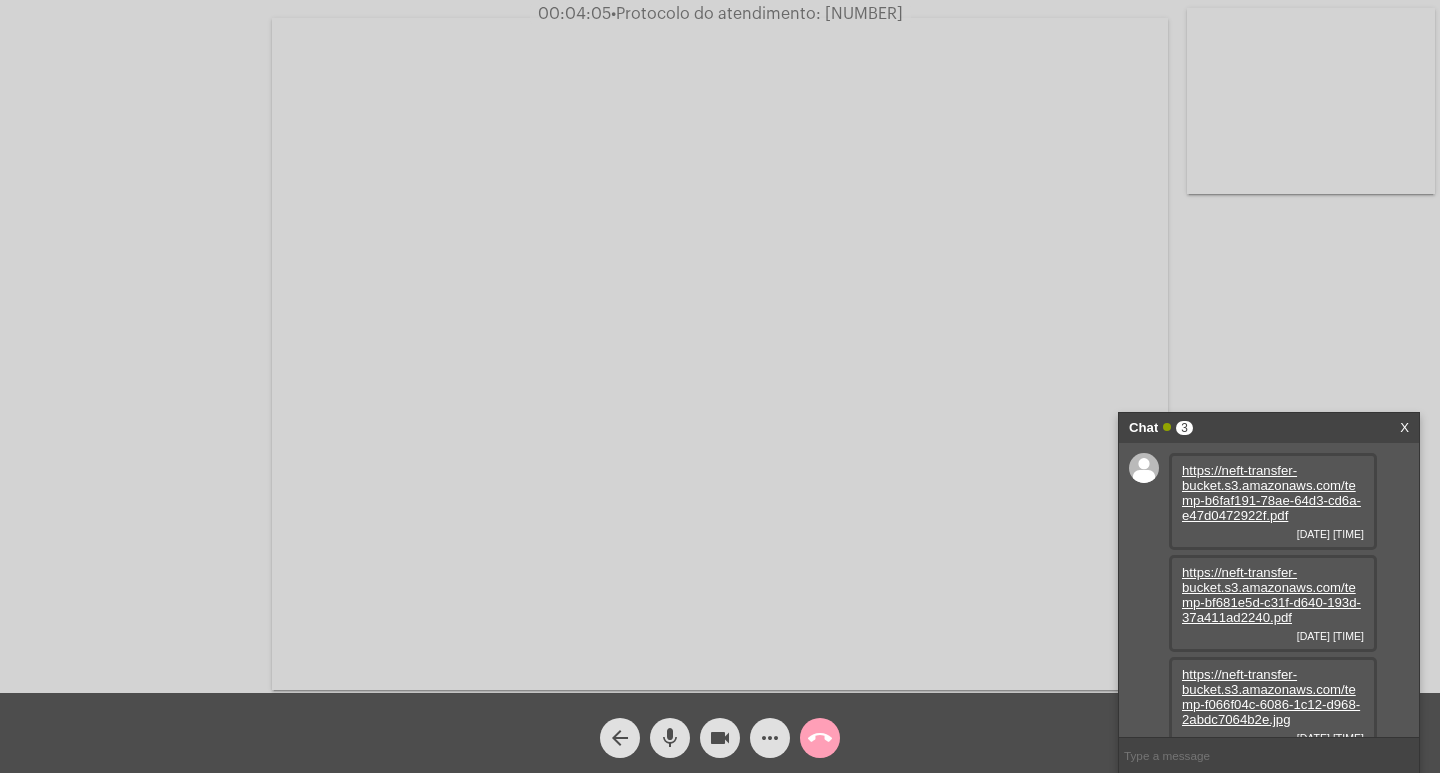 click on "call_end" 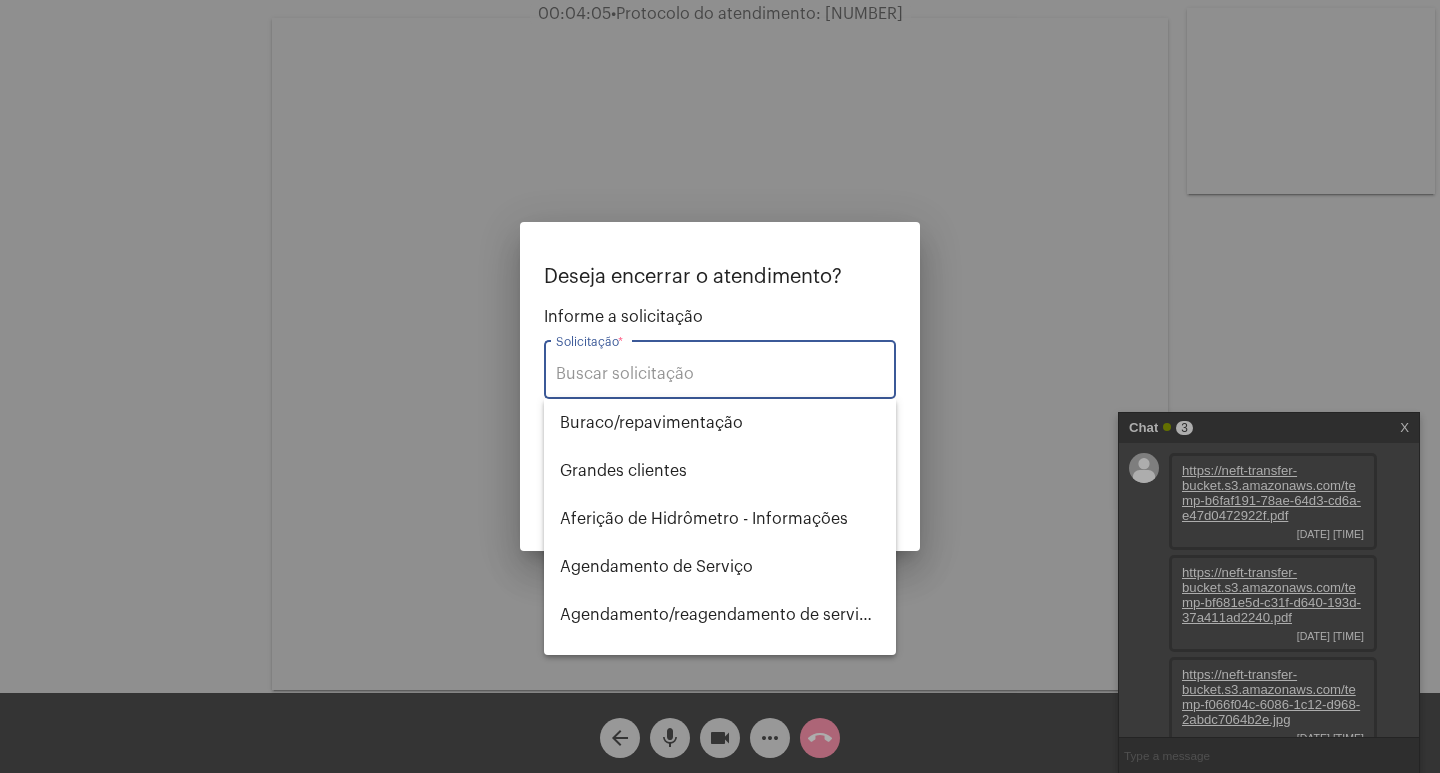 click on "Solicitação  *" at bounding box center [720, 374] 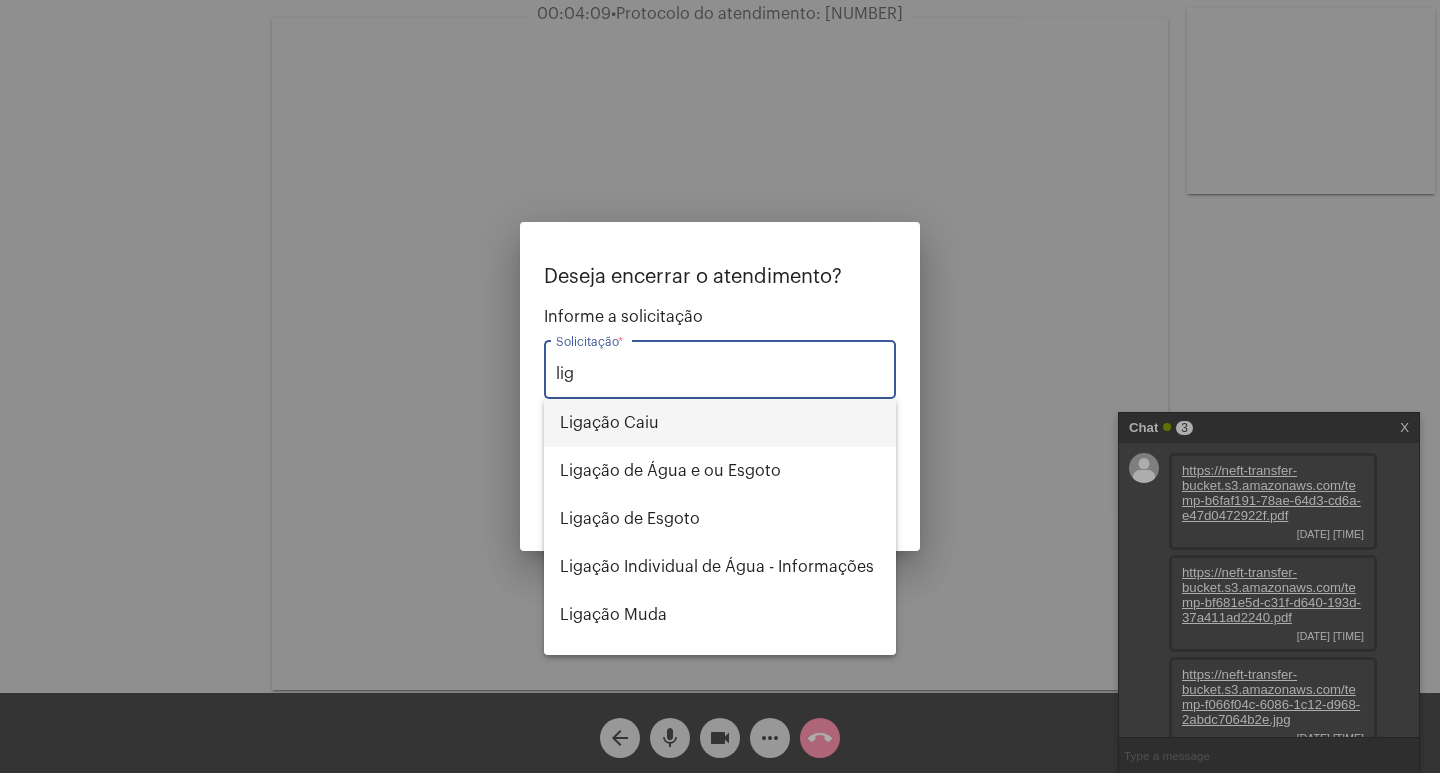 click on "Ligação Caiu" at bounding box center (720, 423) 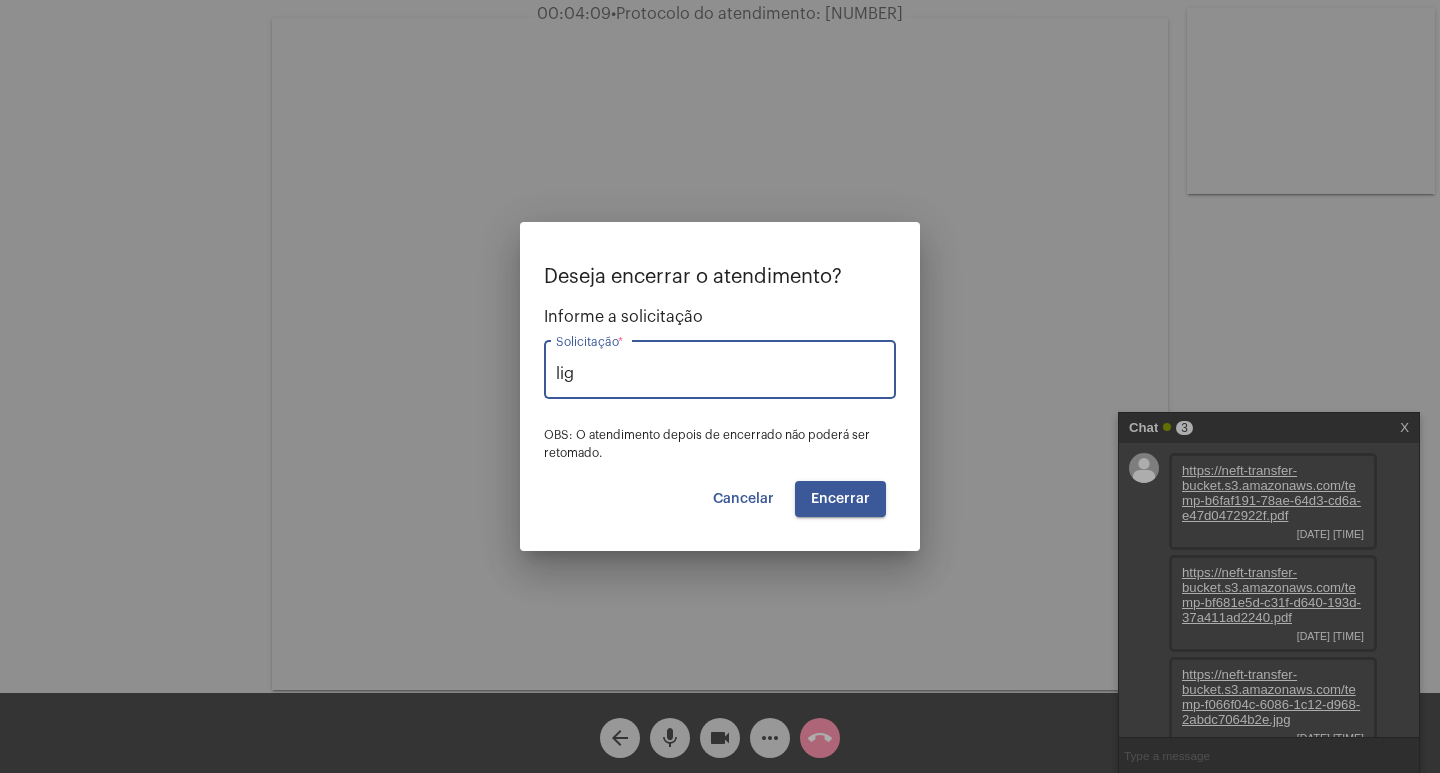 type on "Ligação Caiu" 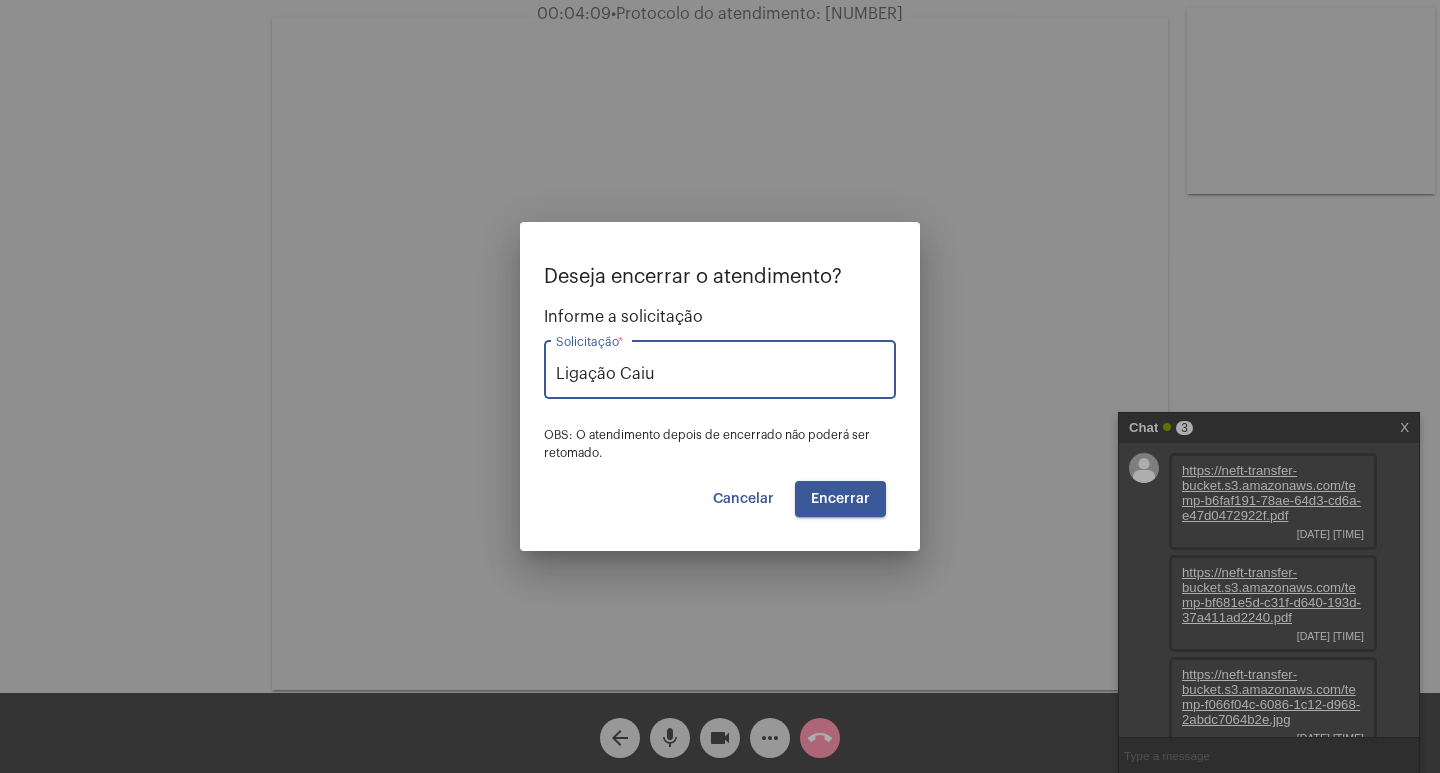 click on "Encerrar" at bounding box center [840, 499] 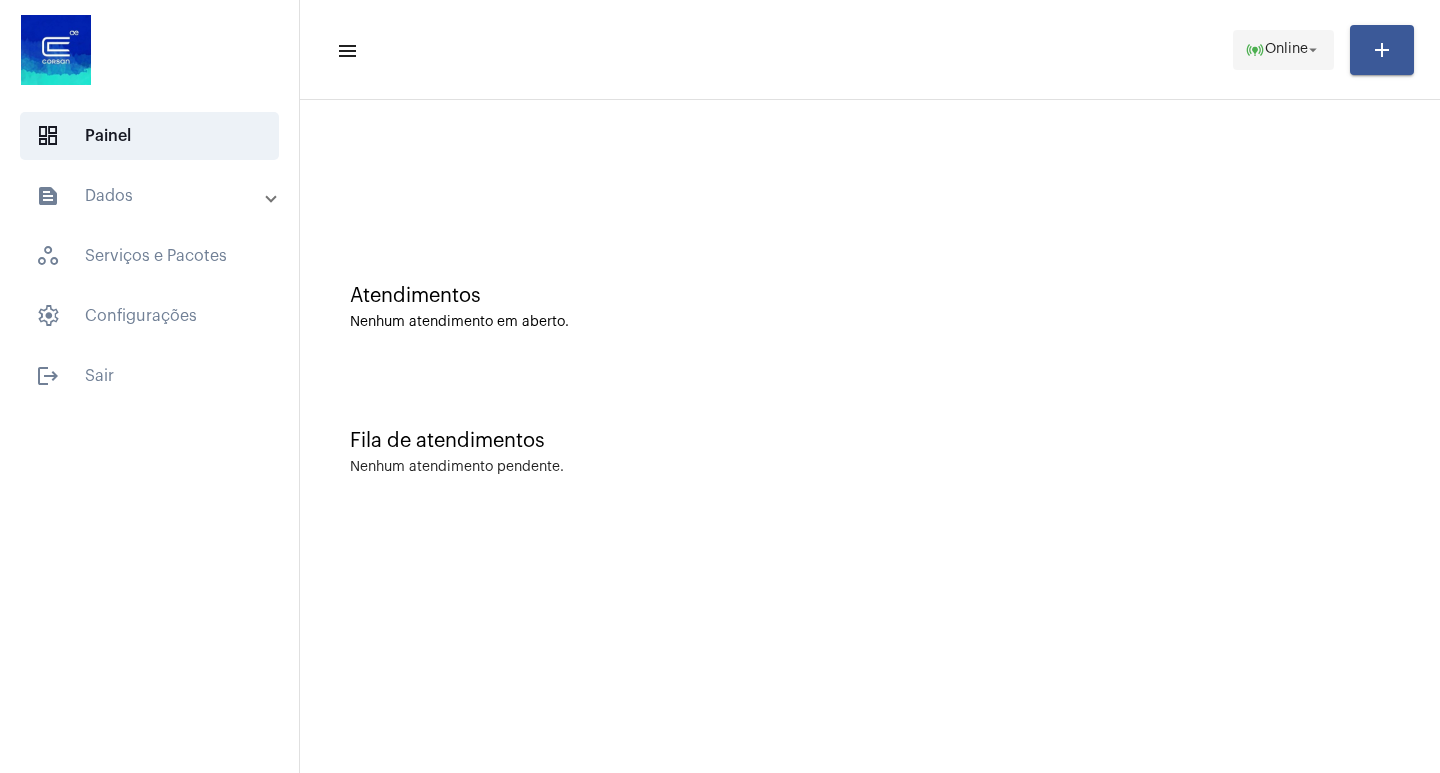click on "arrow_drop_down" 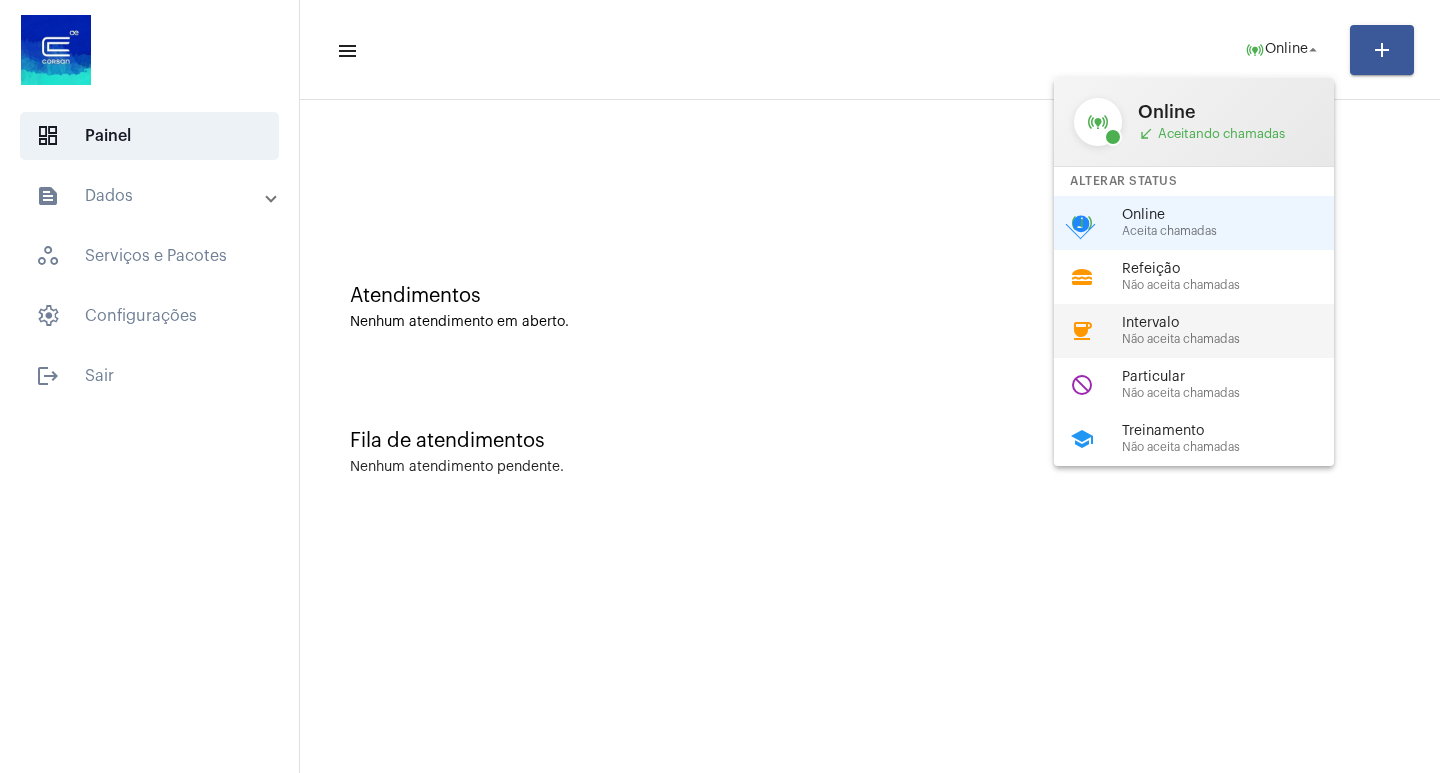 click on "coffee  Intervalo Não aceita chamadas" at bounding box center (1210, 331) 